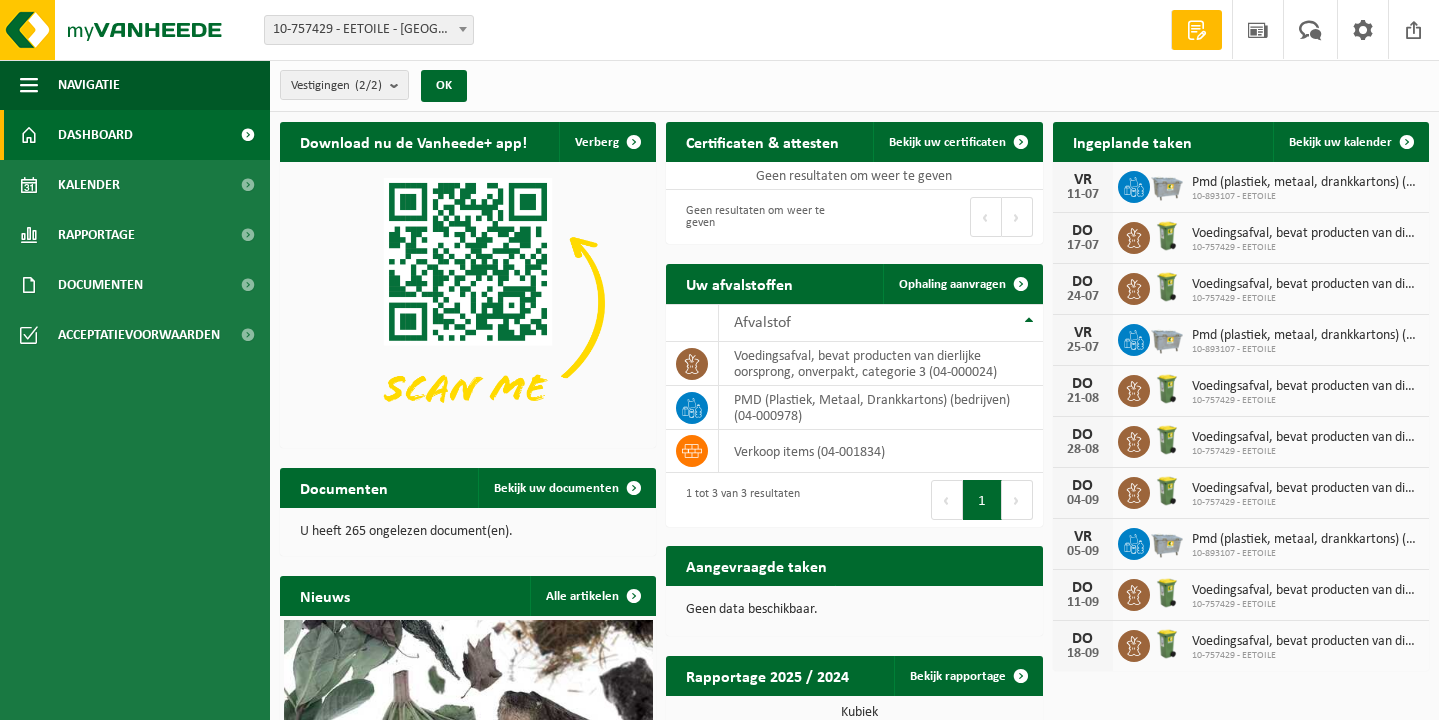 scroll, scrollTop: 0, scrollLeft: 0, axis: both 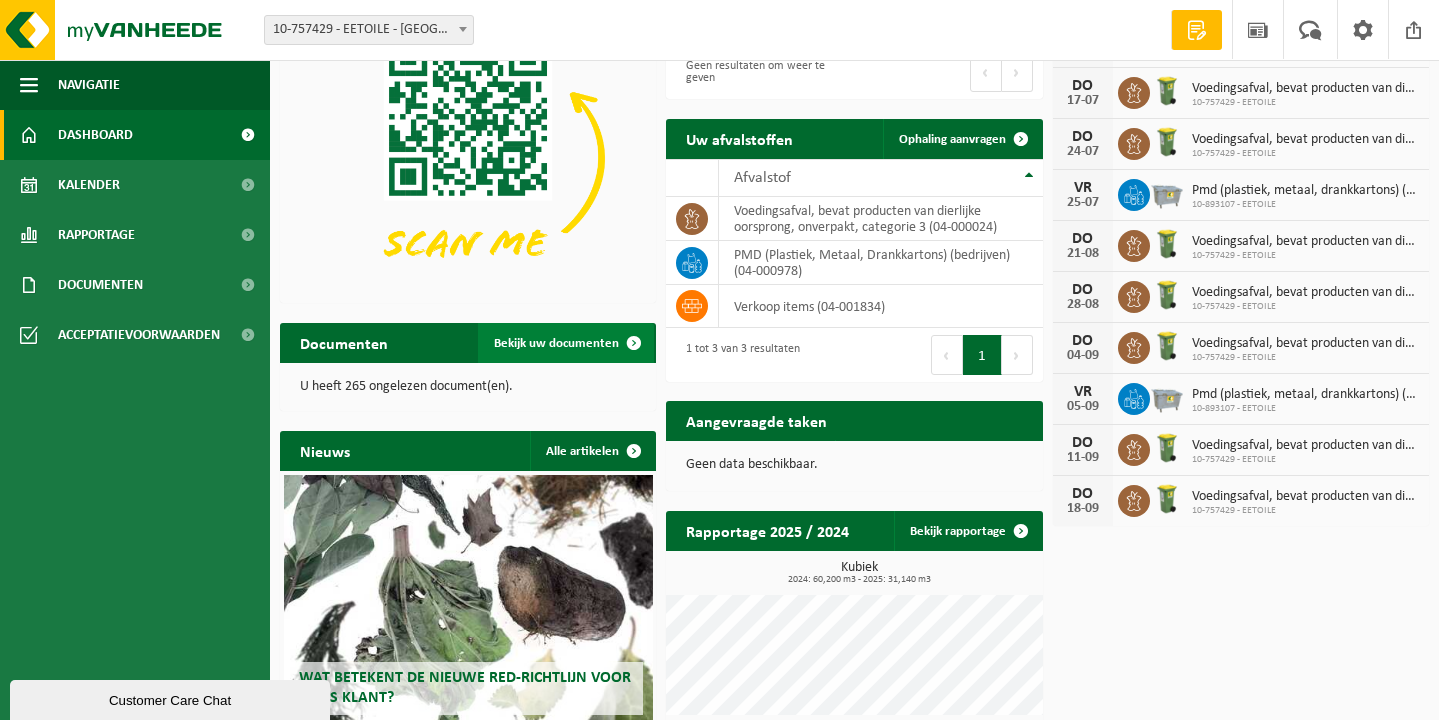 click on "Bekijk uw documenten" at bounding box center (556, 343) 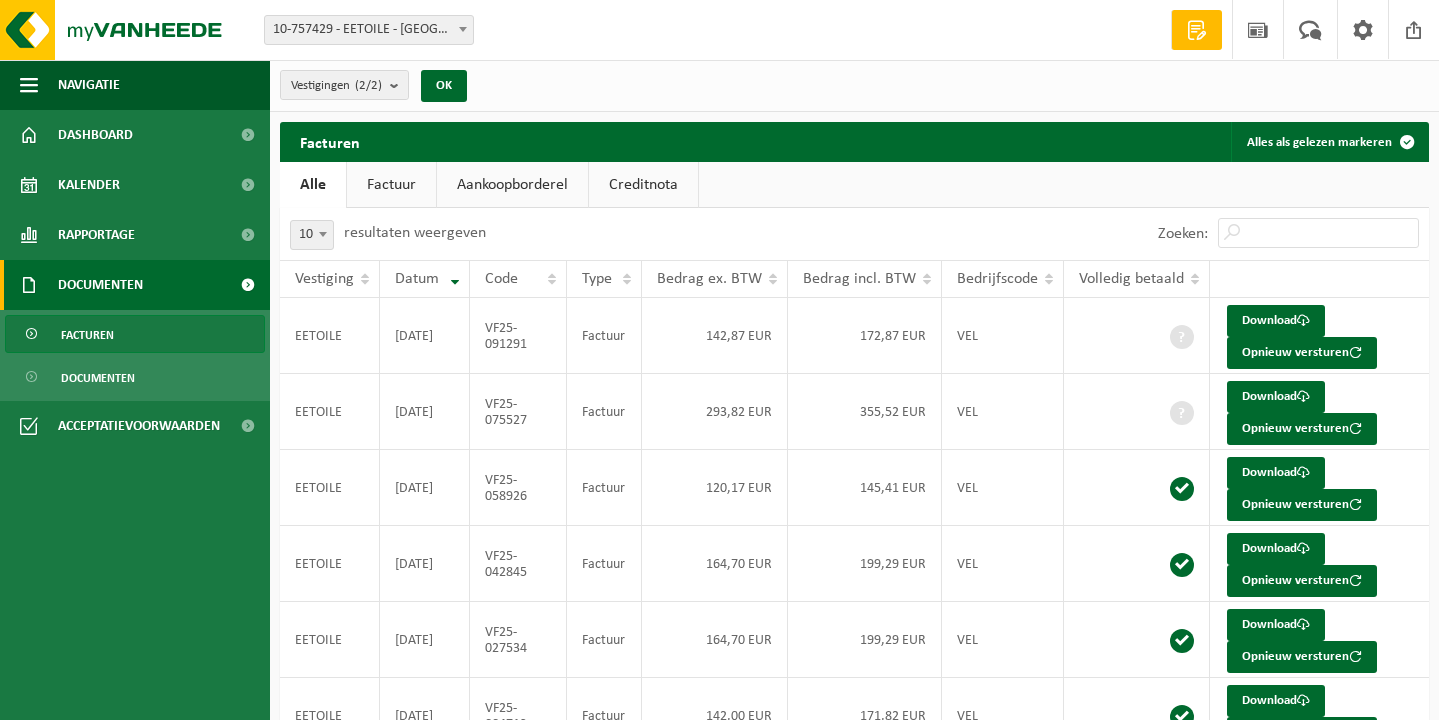 scroll, scrollTop: 0, scrollLeft: 0, axis: both 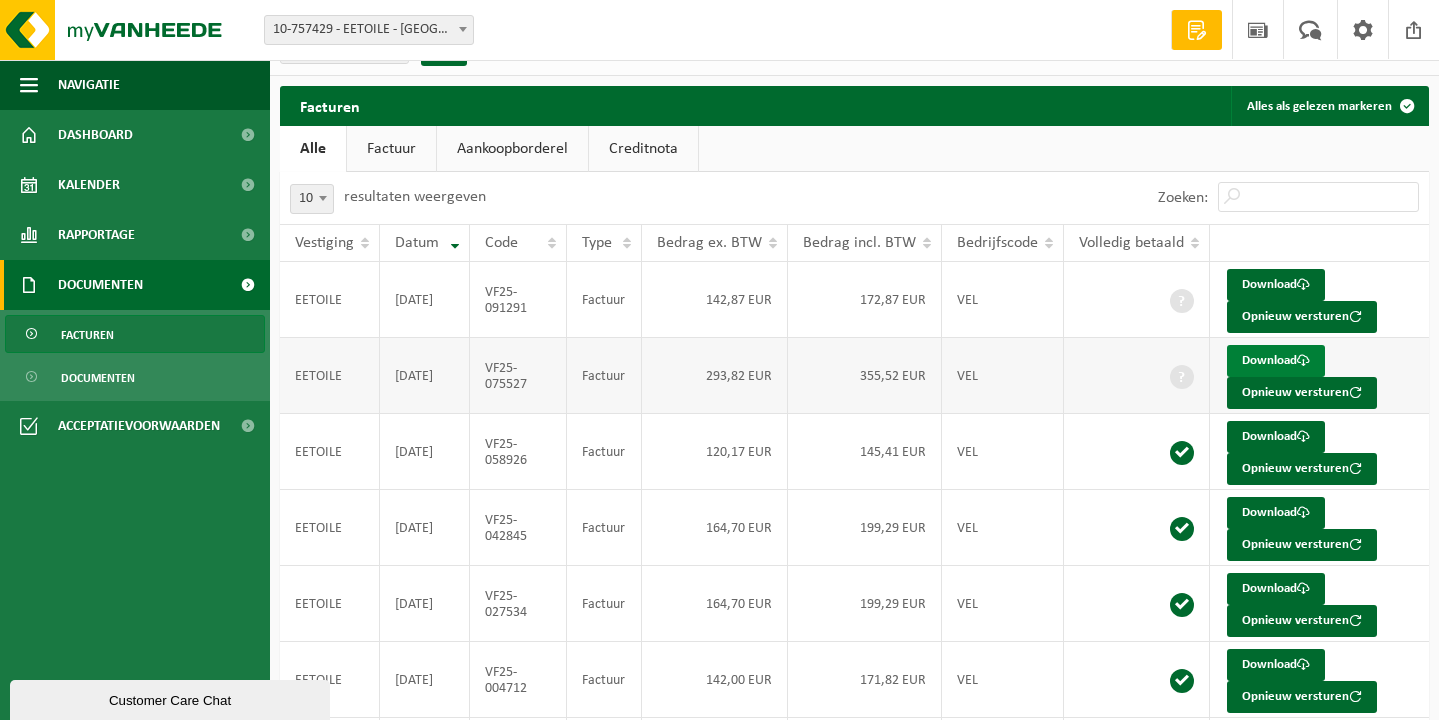 click on "Download" at bounding box center (1276, 361) 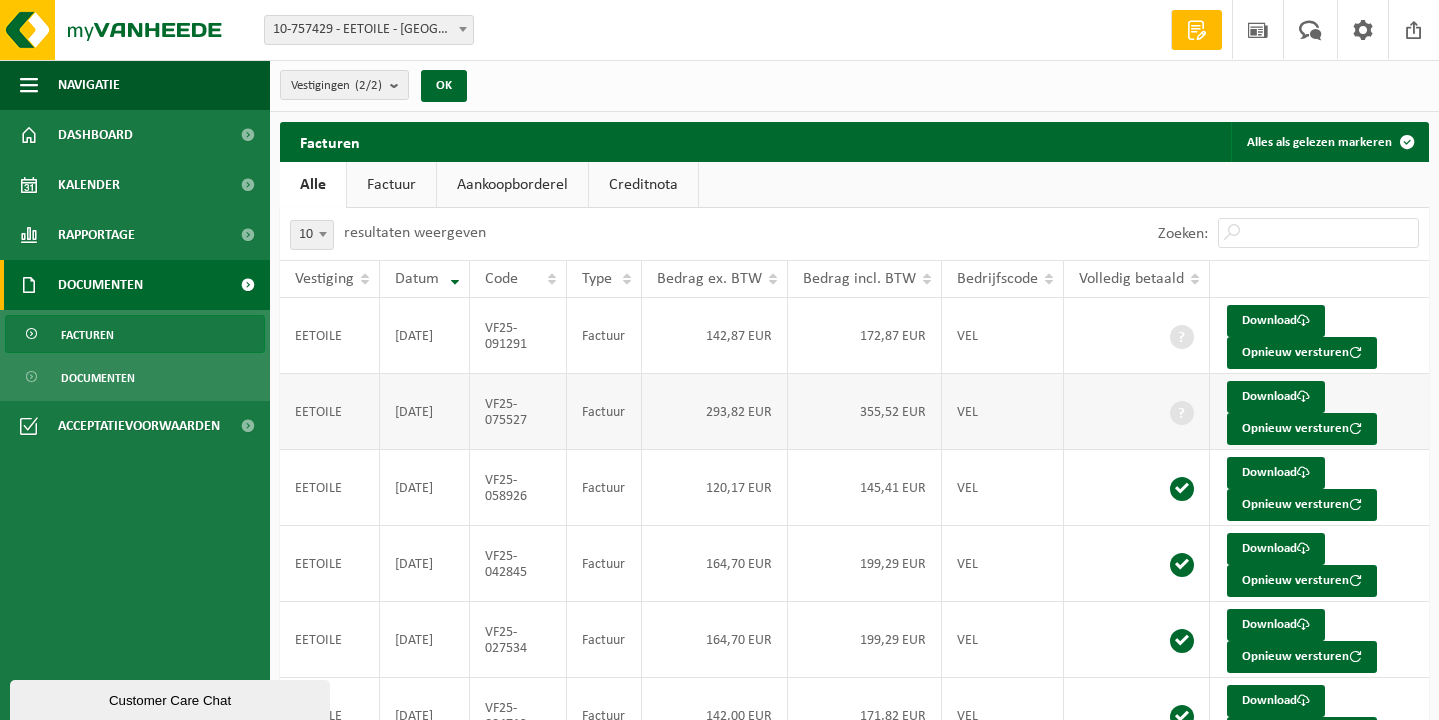 scroll, scrollTop: 0, scrollLeft: 0, axis: both 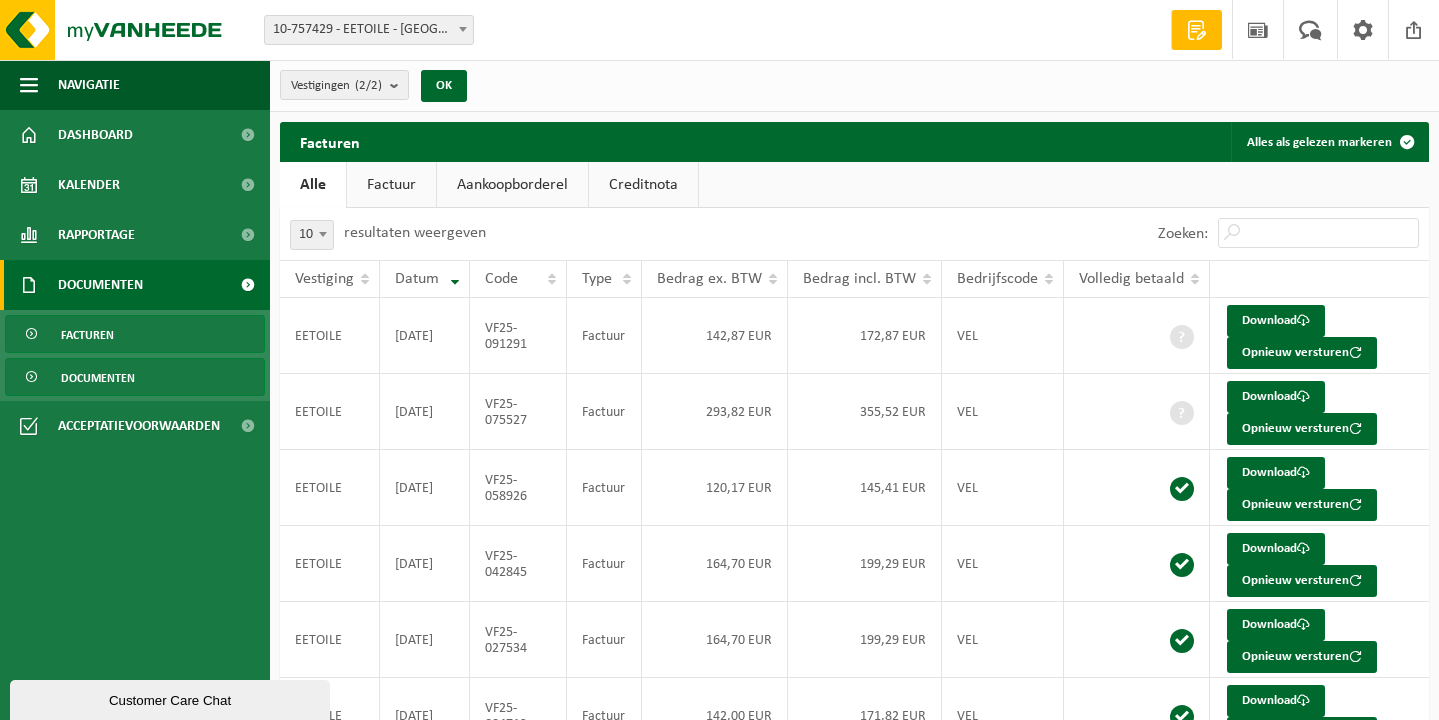click on "Documenten" at bounding box center [135, 377] 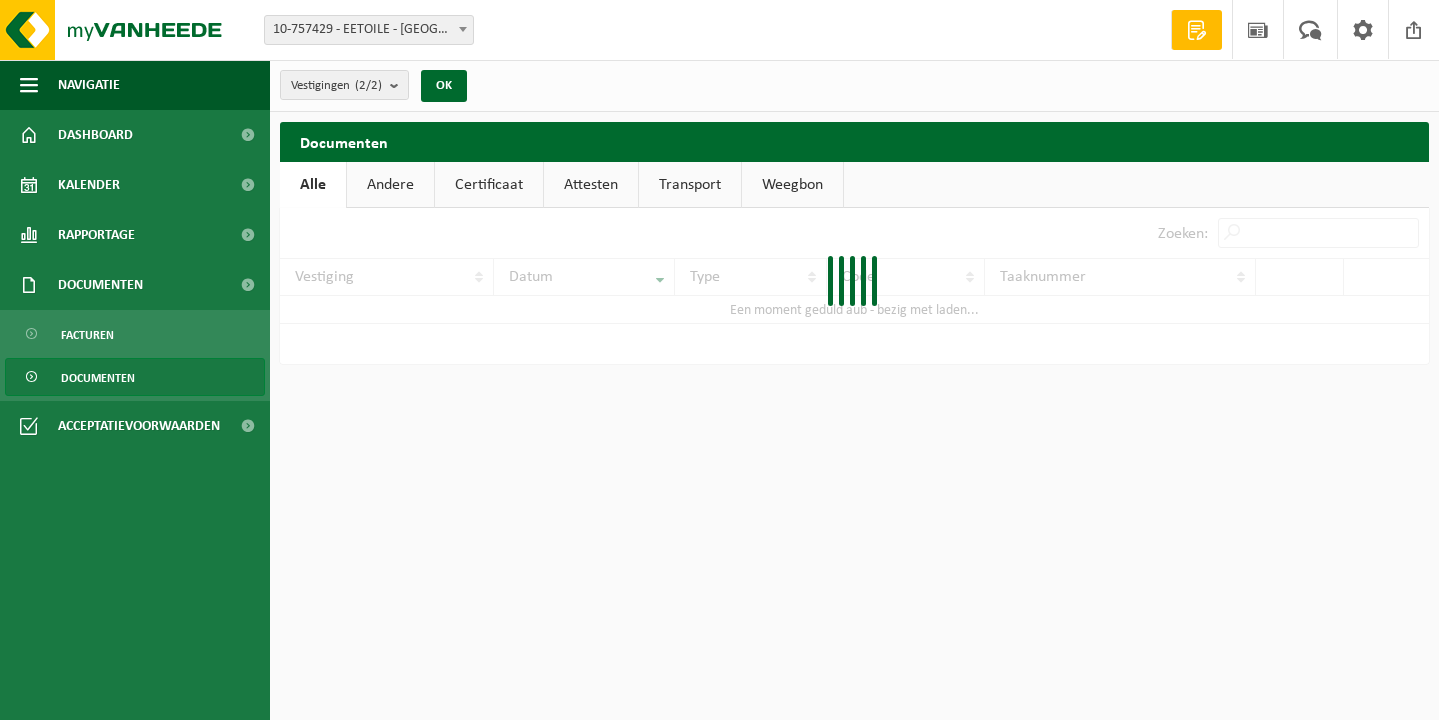 scroll, scrollTop: 0, scrollLeft: 0, axis: both 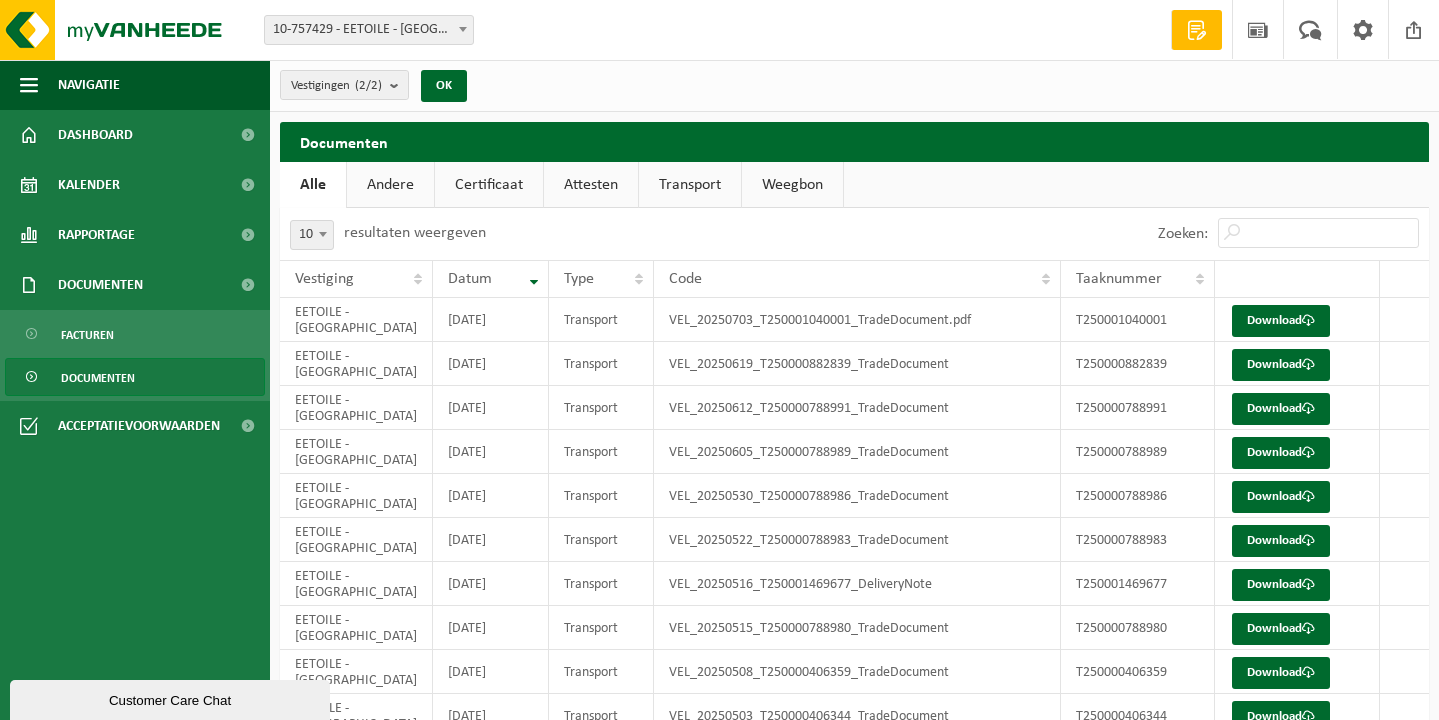 click on "Andere" at bounding box center (390, 185) 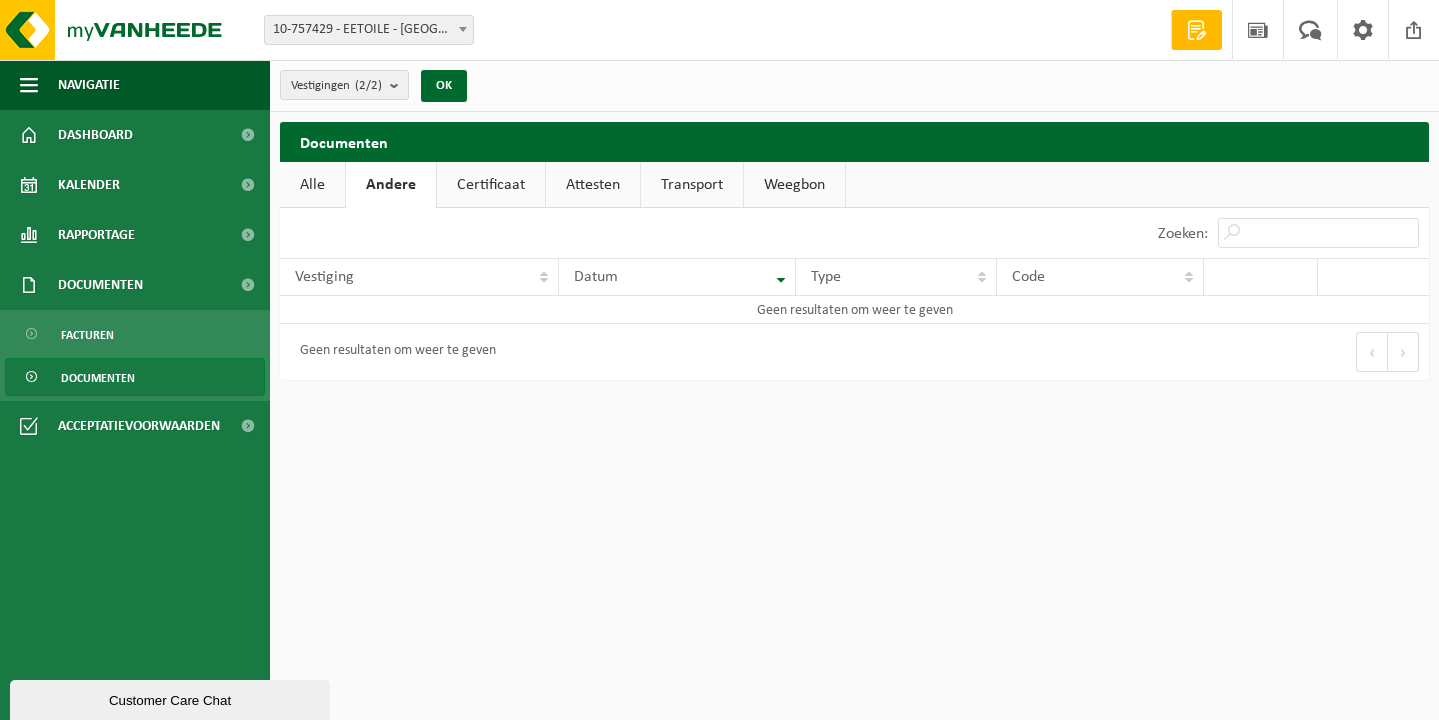 click on "Certificaat" at bounding box center (491, 185) 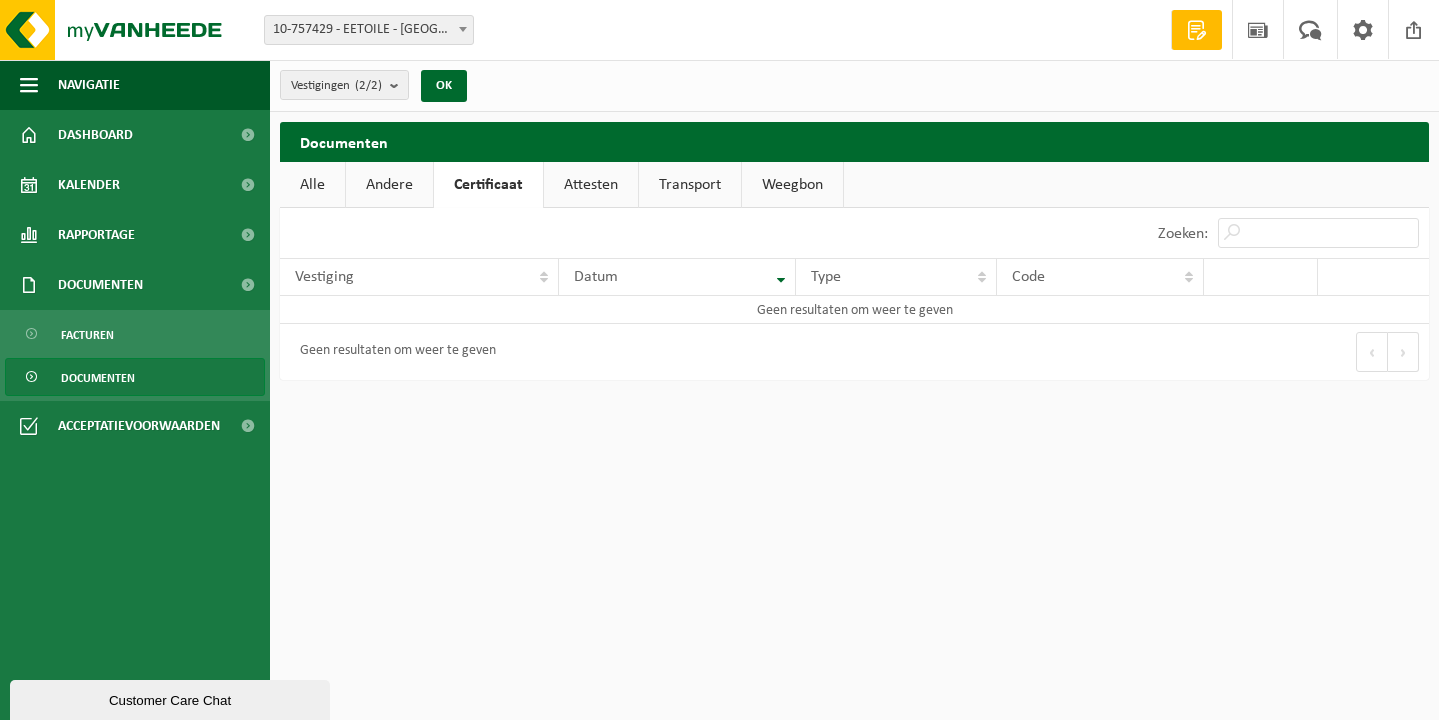 click on "Attesten" at bounding box center (591, 185) 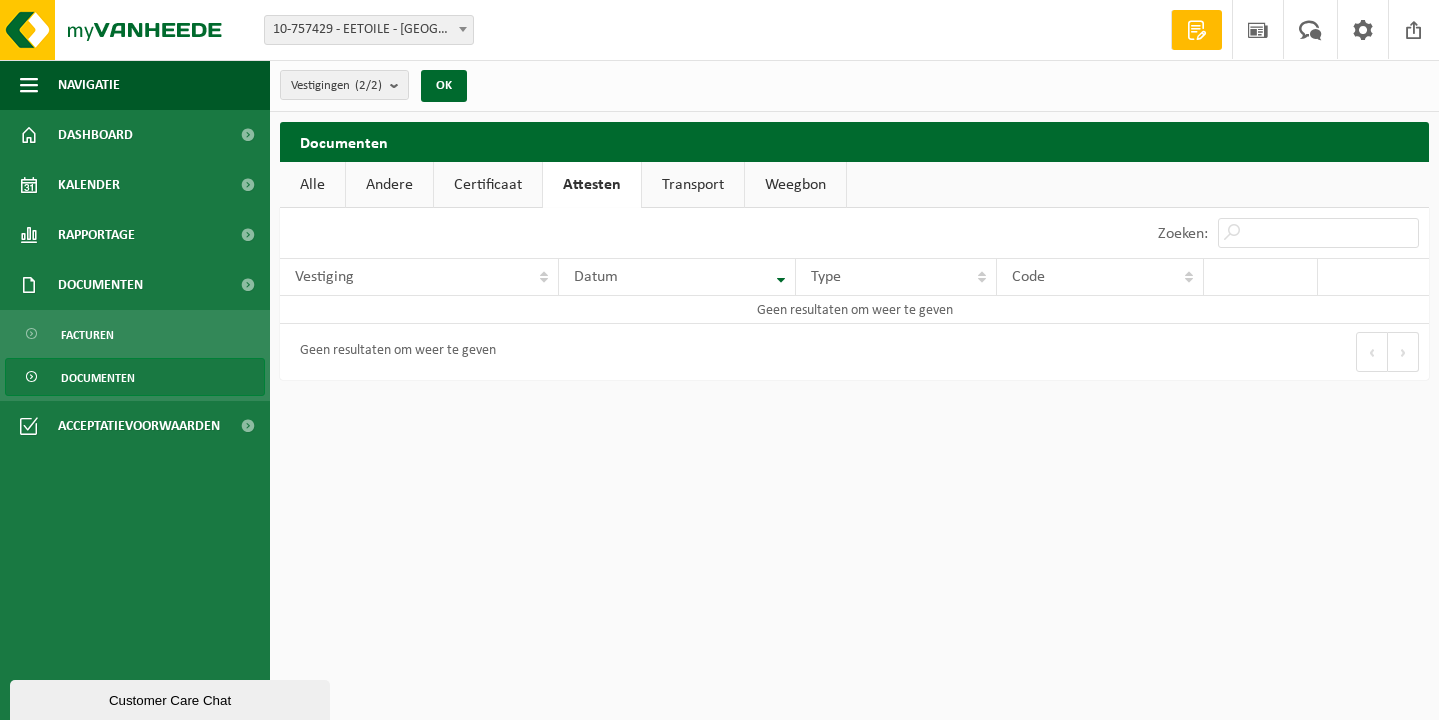 click at bounding box center (1197, 30) 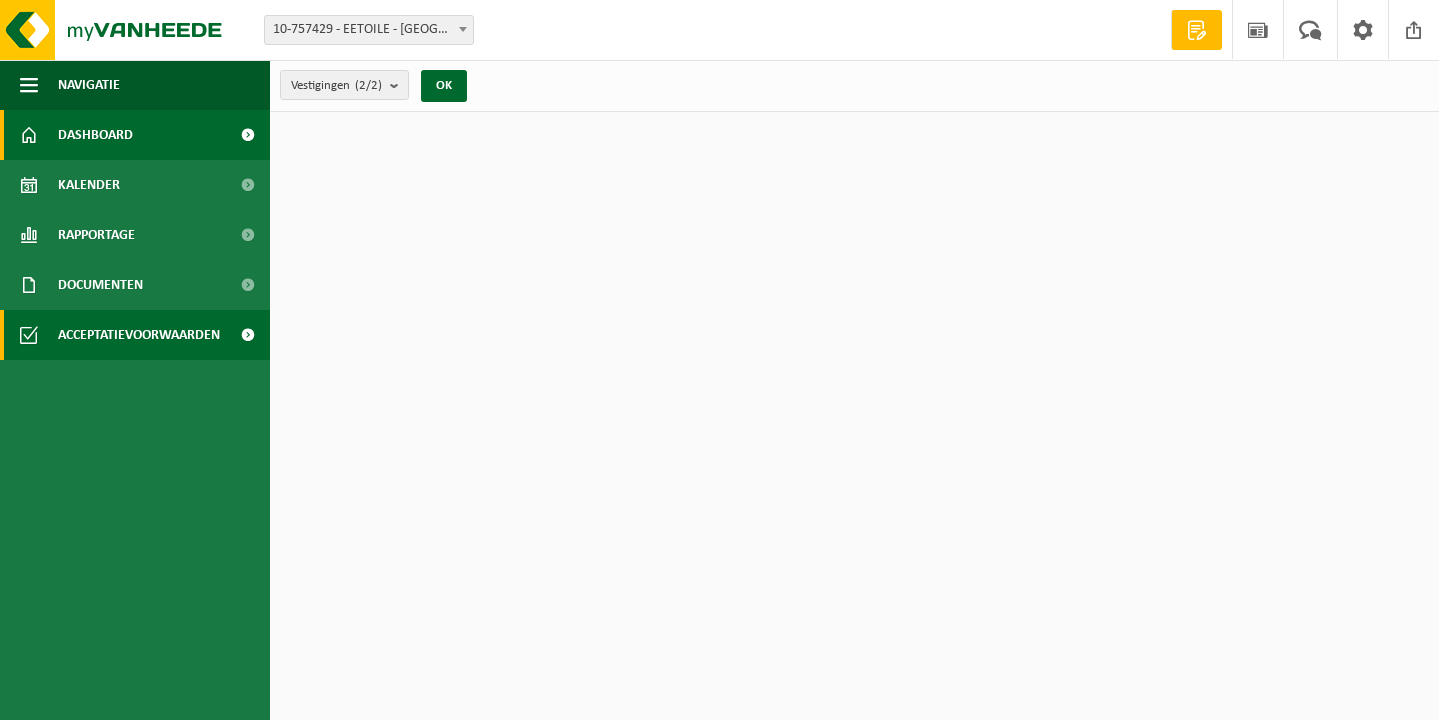 scroll, scrollTop: 0, scrollLeft: 0, axis: both 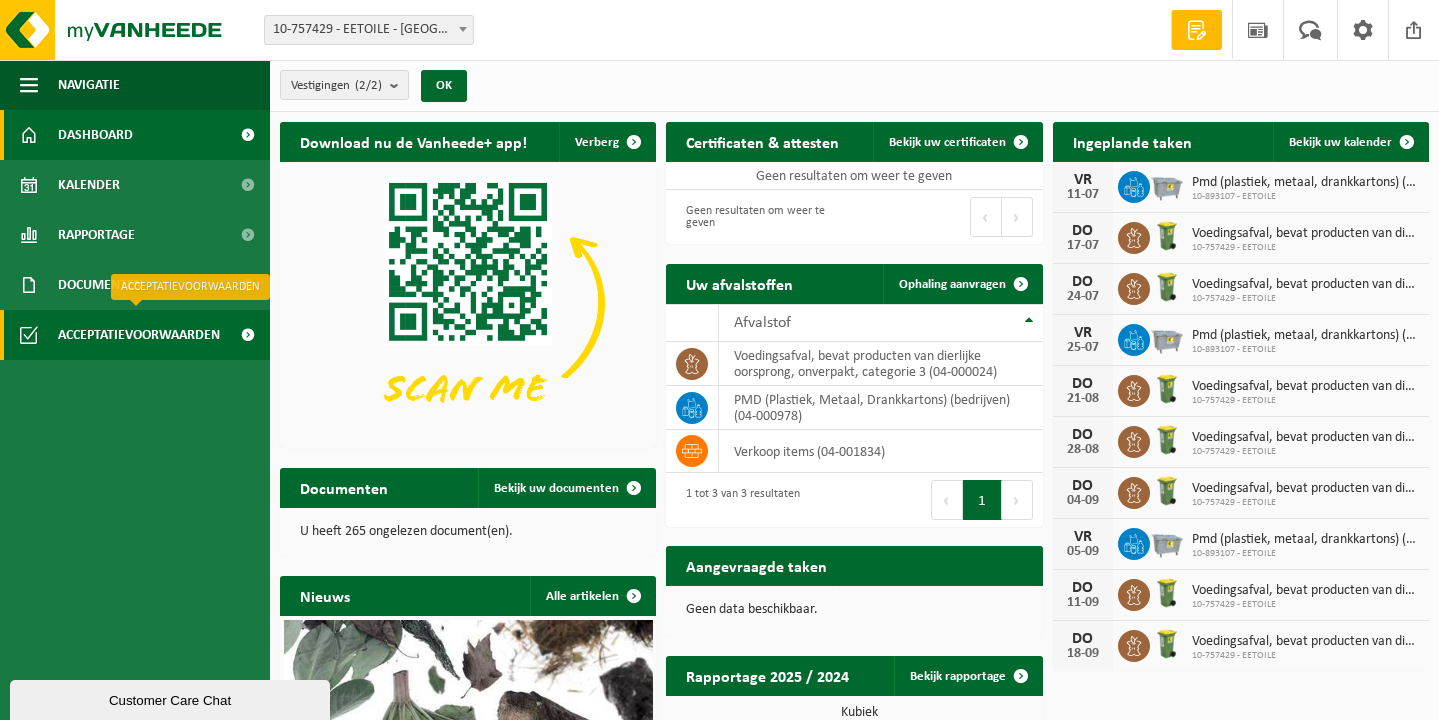 click on "Acceptatievoorwaarden" at bounding box center [139, 335] 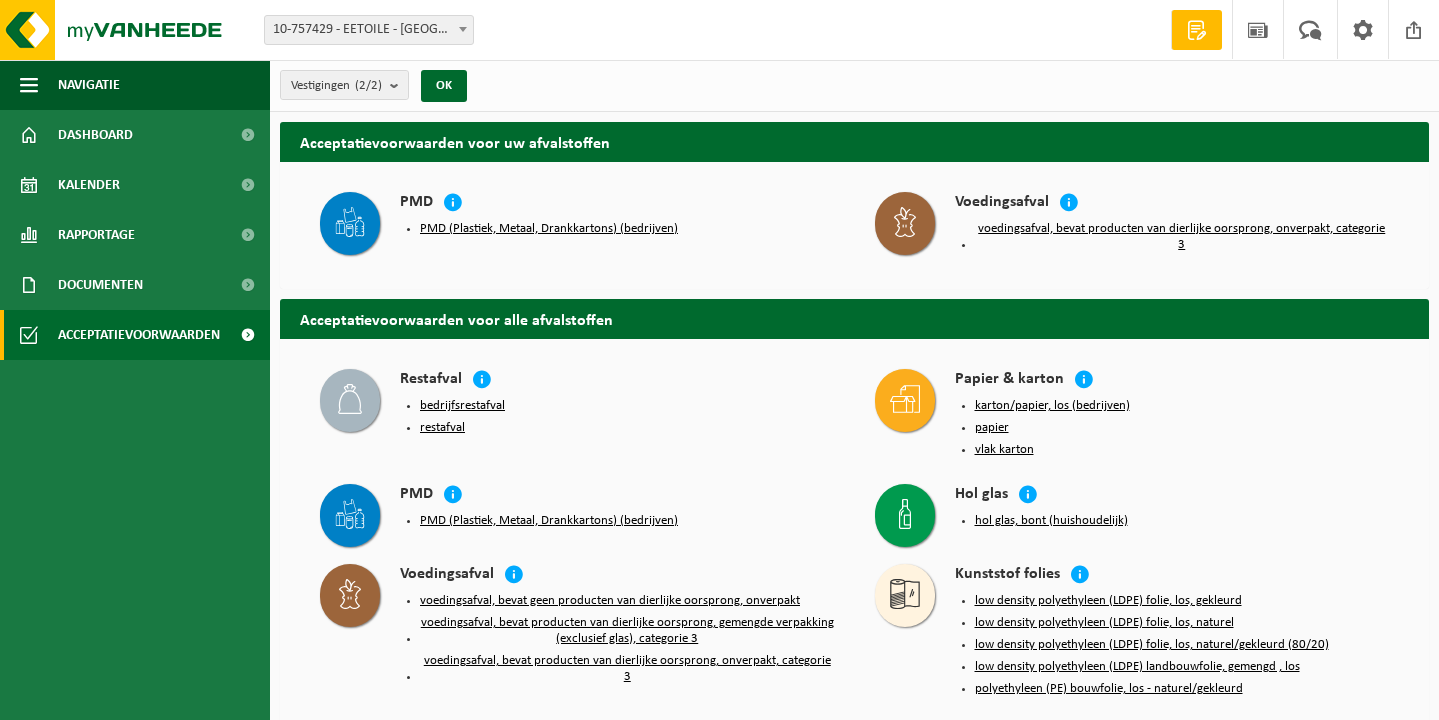 scroll, scrollTop: 0, scrollLeft: 0, axis: both 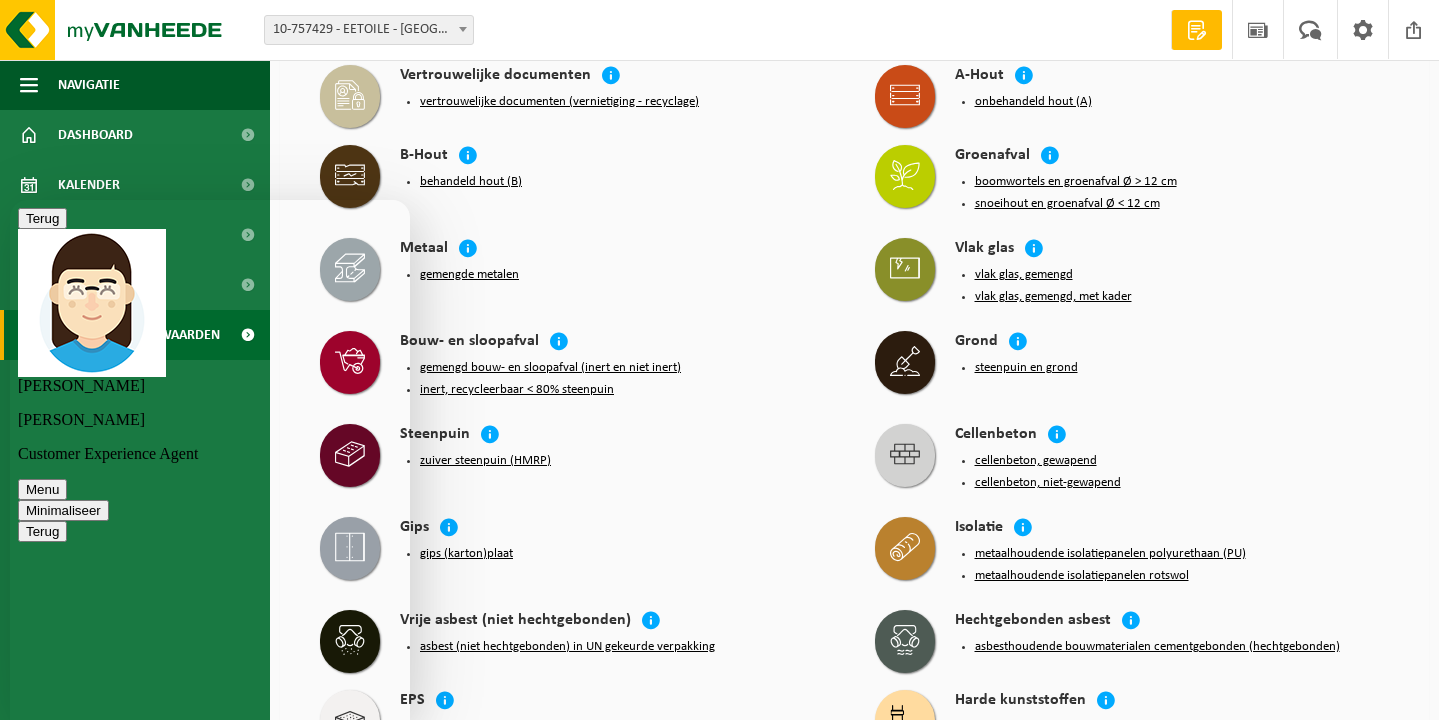 type on "gelieve aan te passen, wij gebruiken steeds Eetoile -account." 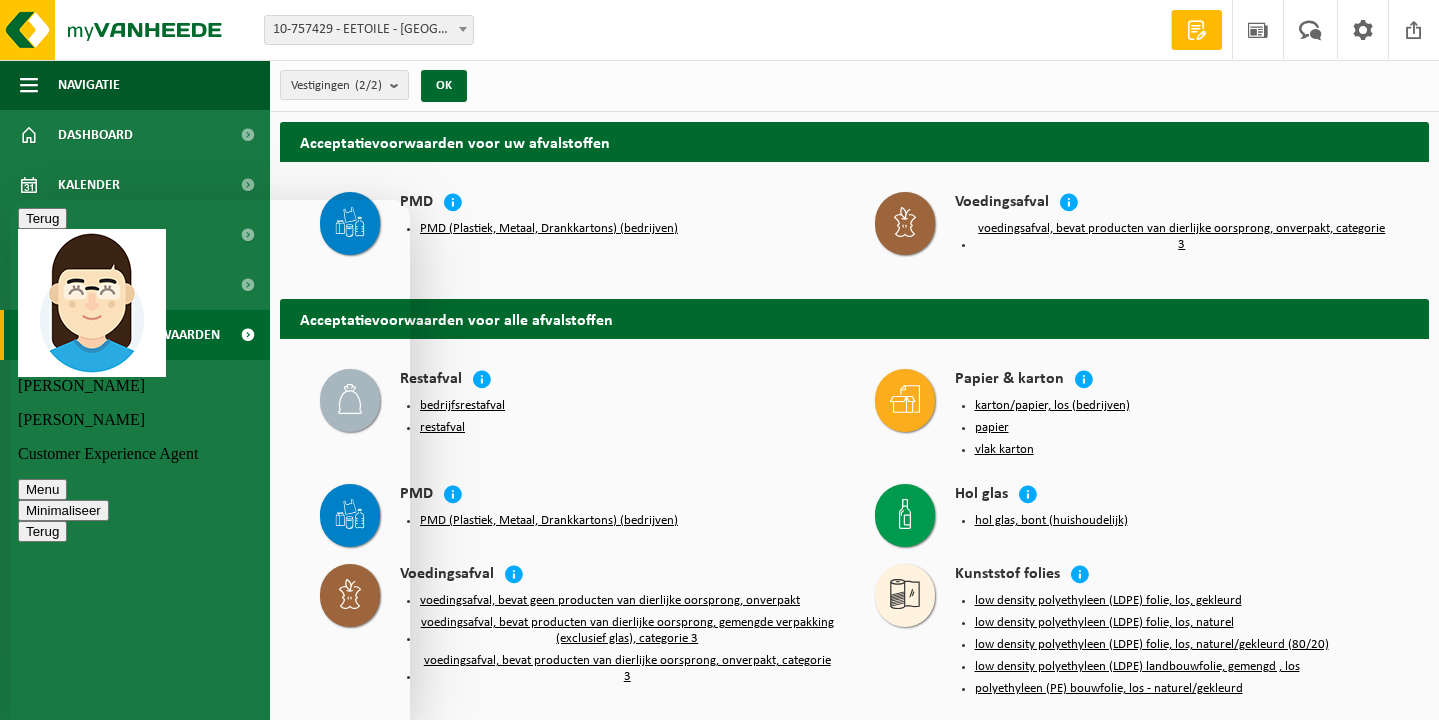 scroll, scrollTop: 0, scrollLeft: 0, axis: both 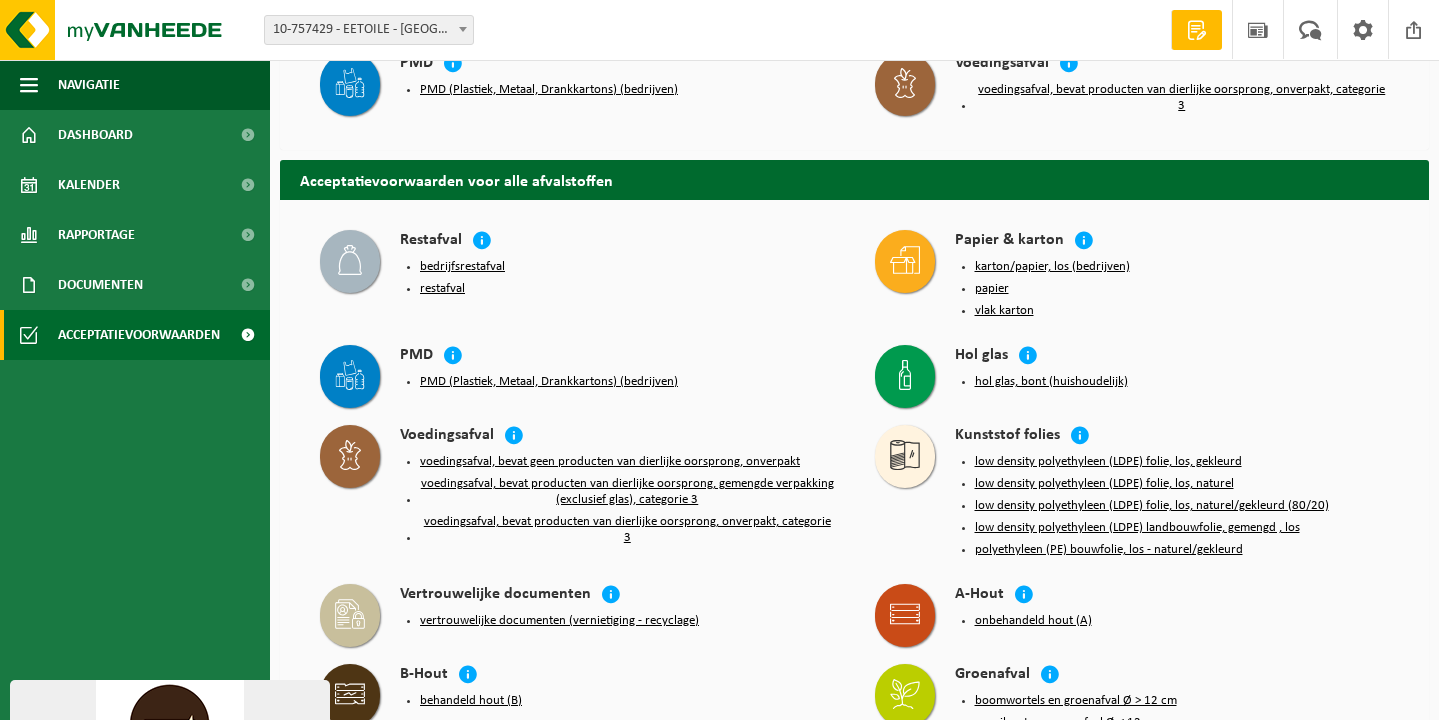 click on "[PERSON_NAME]" at bounding box center [170, 848] 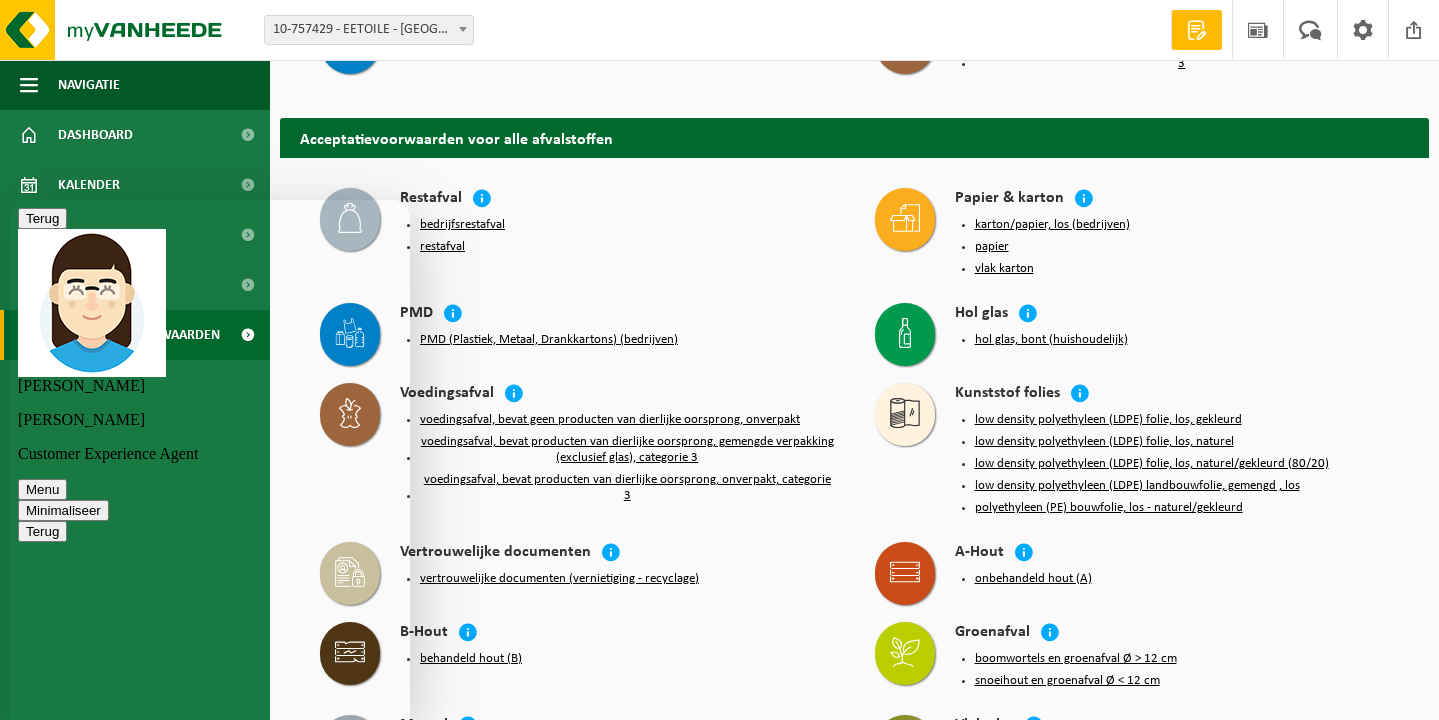 scroll, scrollTop: 182, scrollLeft: 1, axis: both 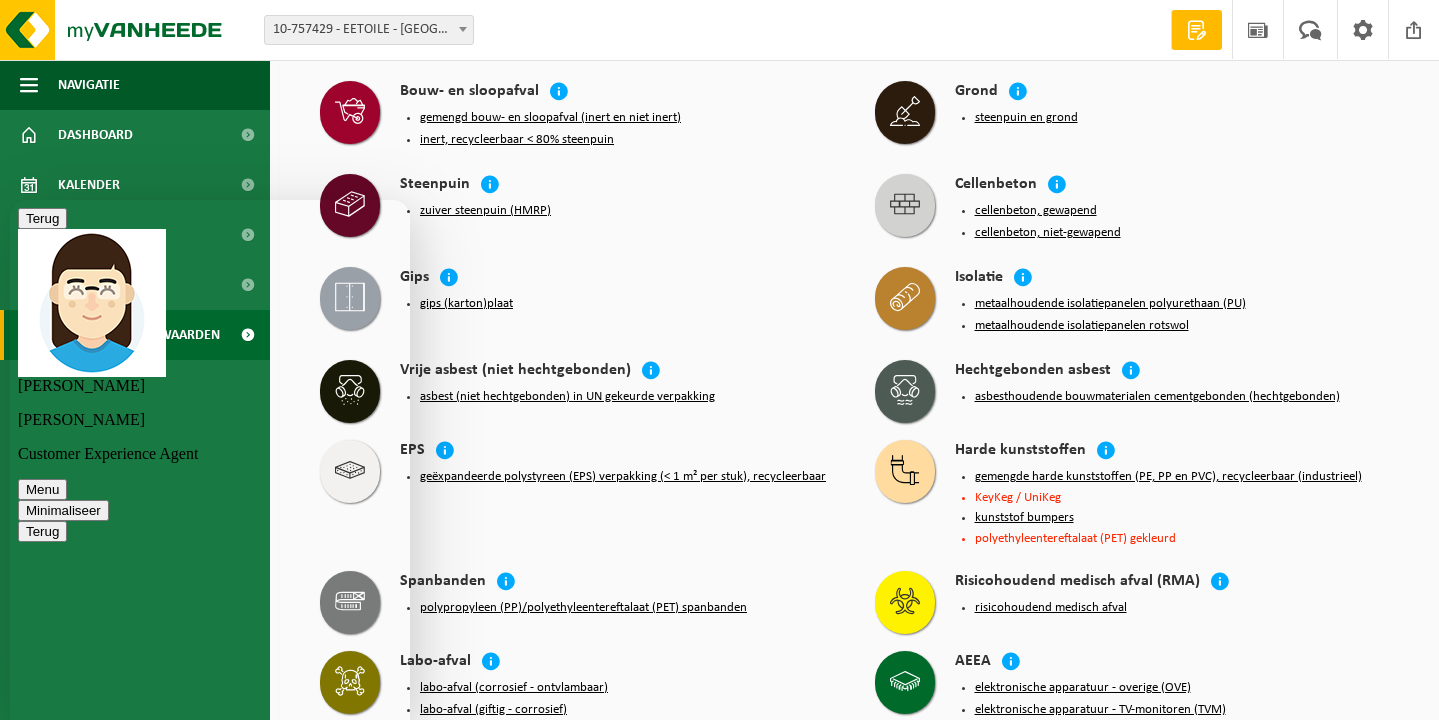click on "gelieve aan te passen, wij gebruiken steeds Eetoile -account." at bounding box center (10, 200) 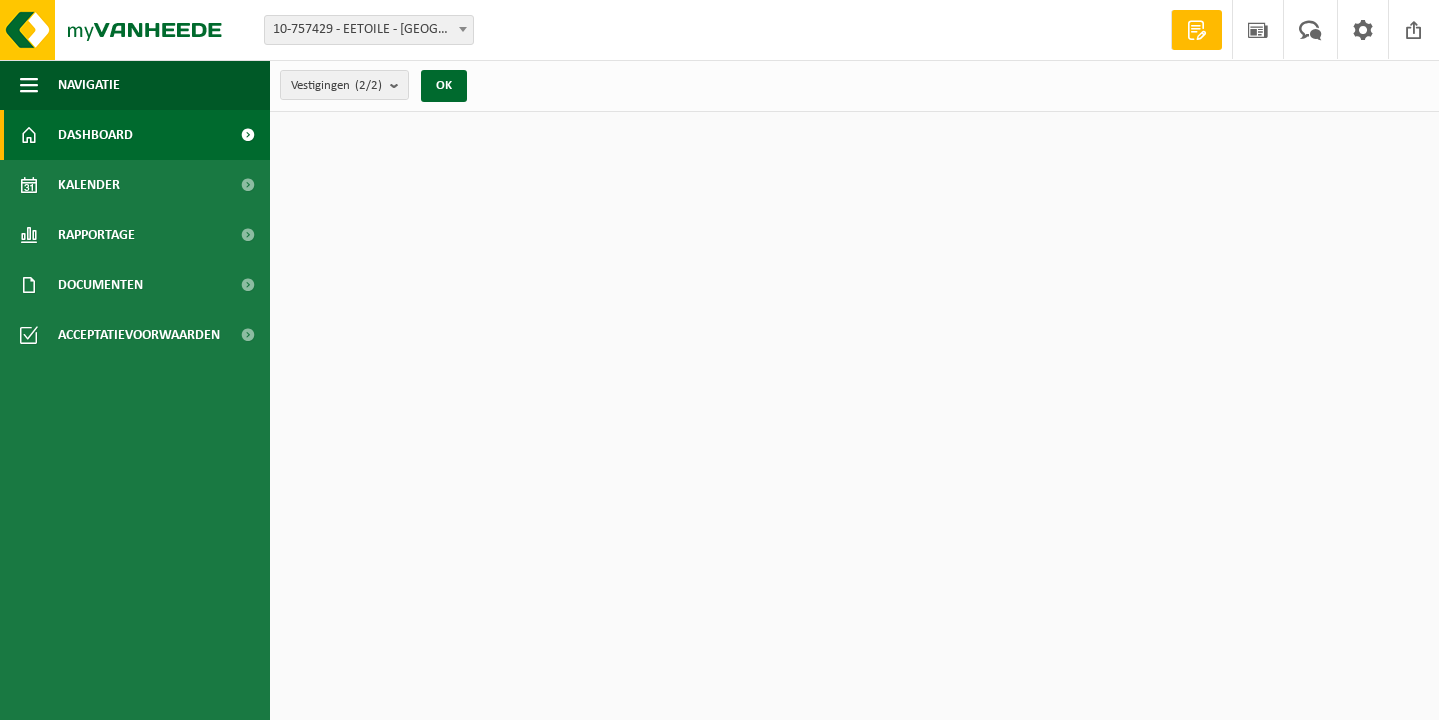 scroll, scrollTop: 0, scrollLeft: 0, axis: both 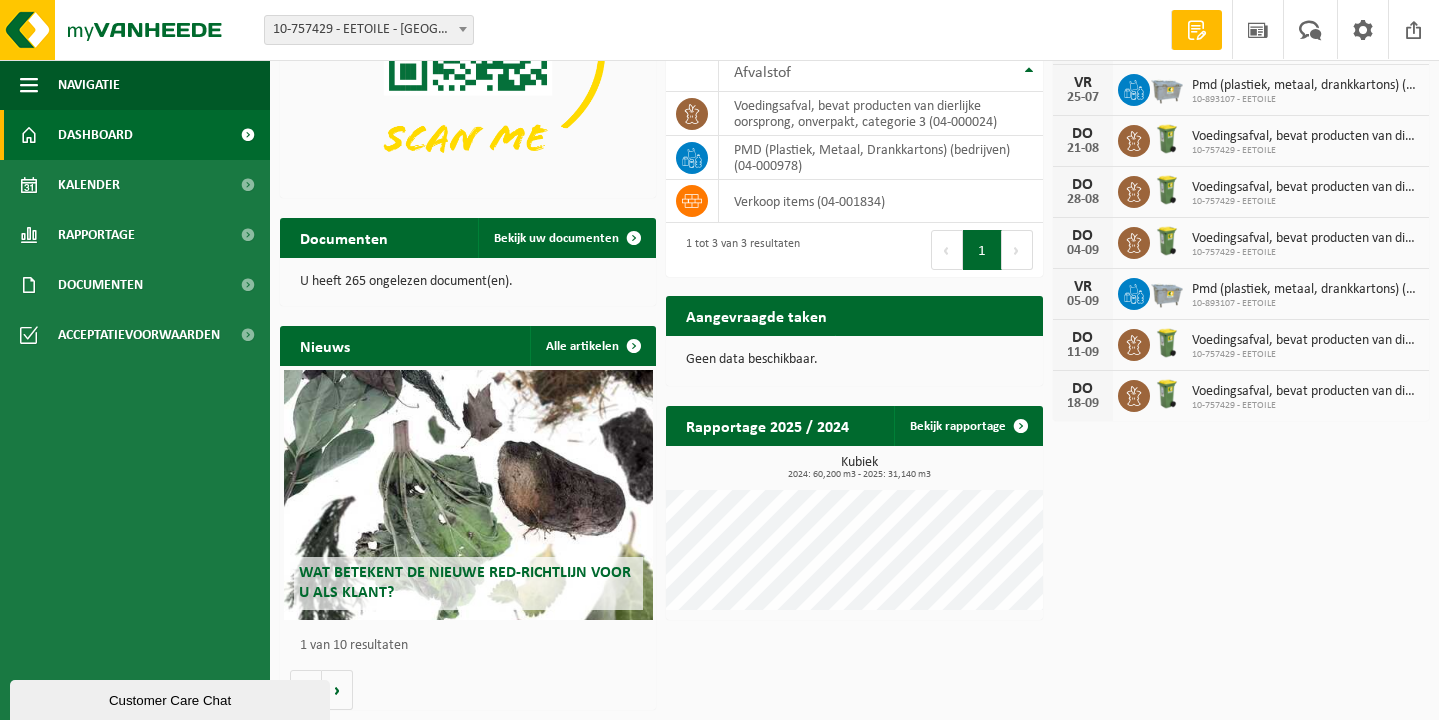 click on "Wat betekent de nieuwe RED-richtlijn voor u als klant?" at bounding box center [465, 582] 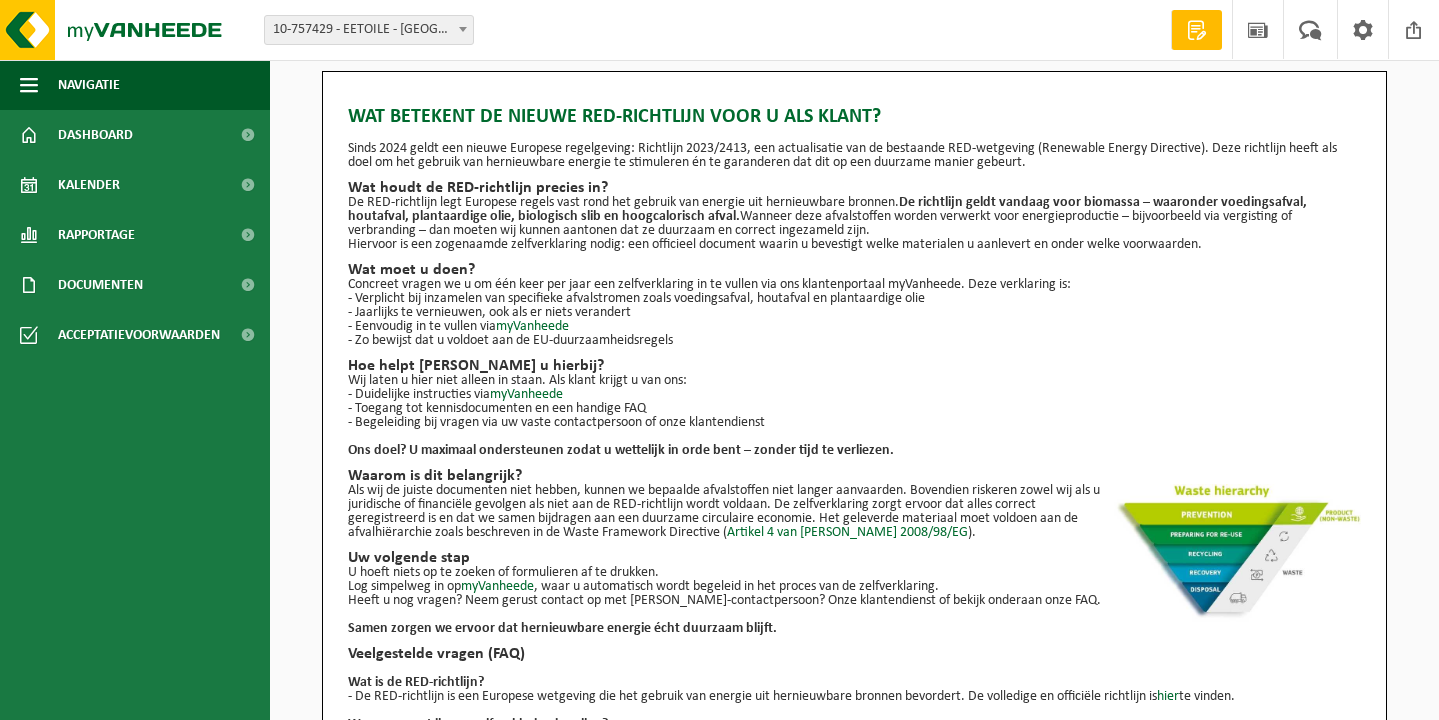 scroll, scrollTop: 0, scrollLeft: 0, axis: both 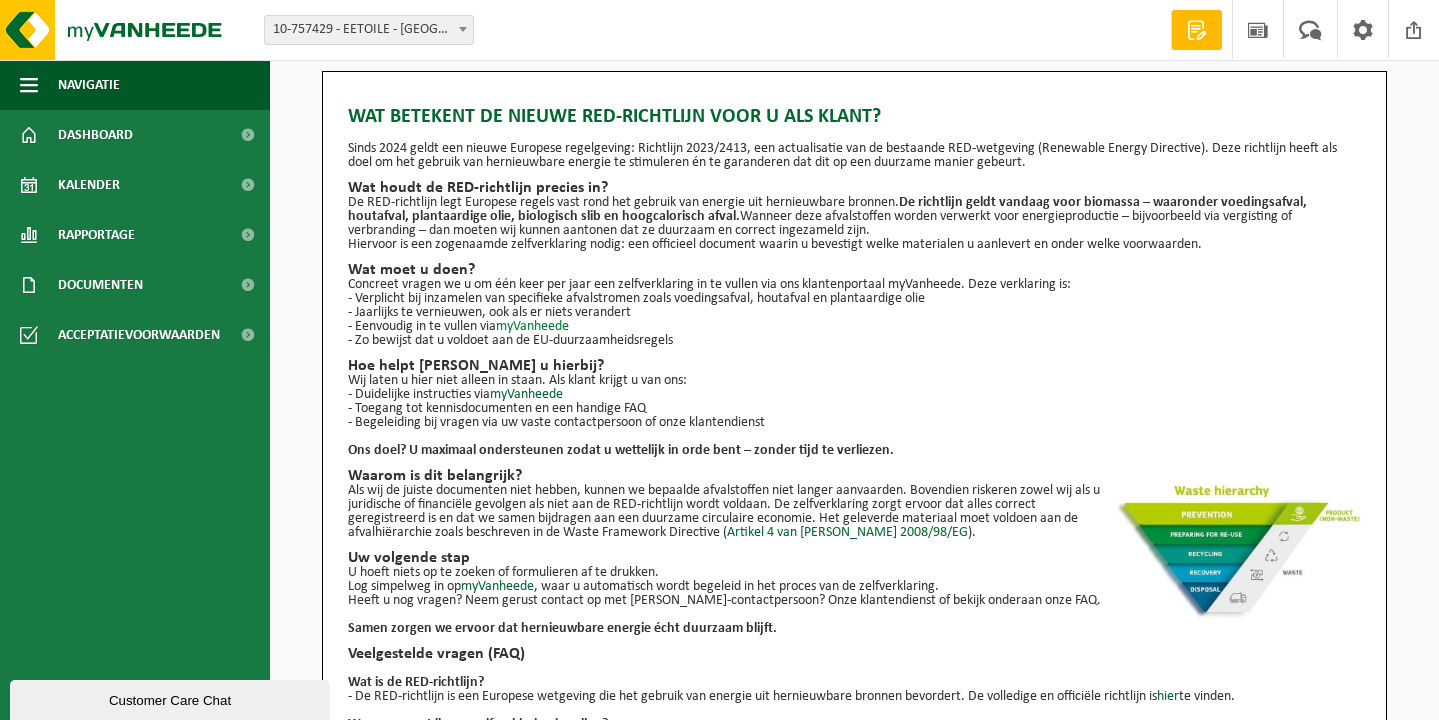 click on "myVanheede" at bounding box center (532, 326) 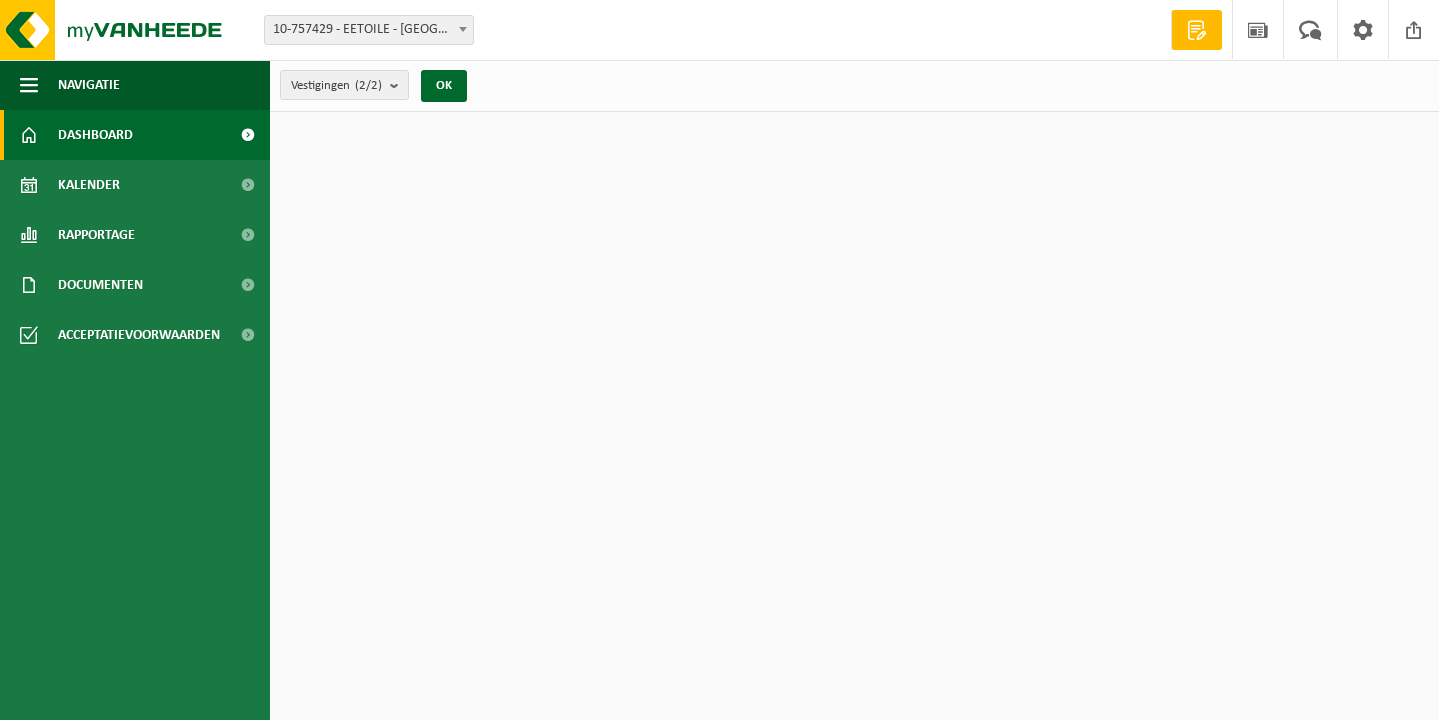 scroll, scrollTop: 0, scrollLeft: 0, axis: both 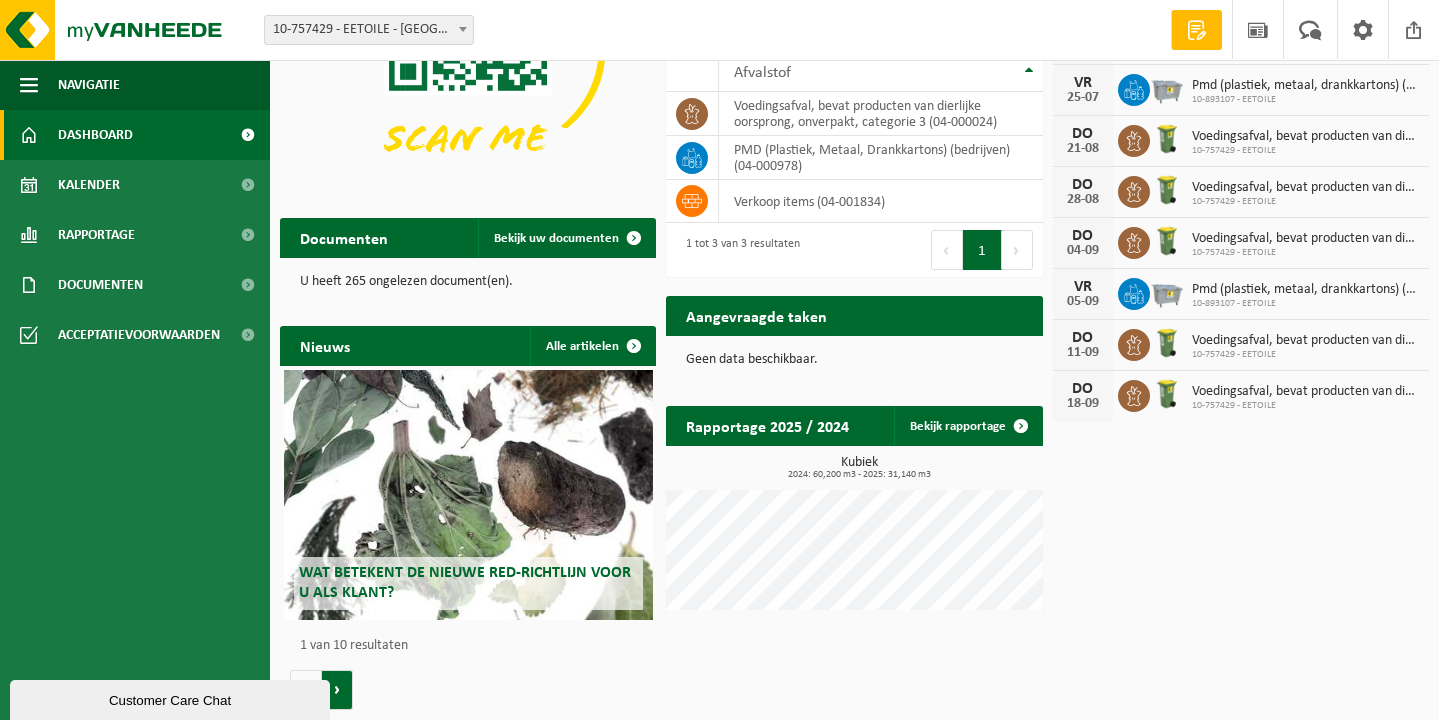 click on "Volgende" at bounding box center (337, 690) 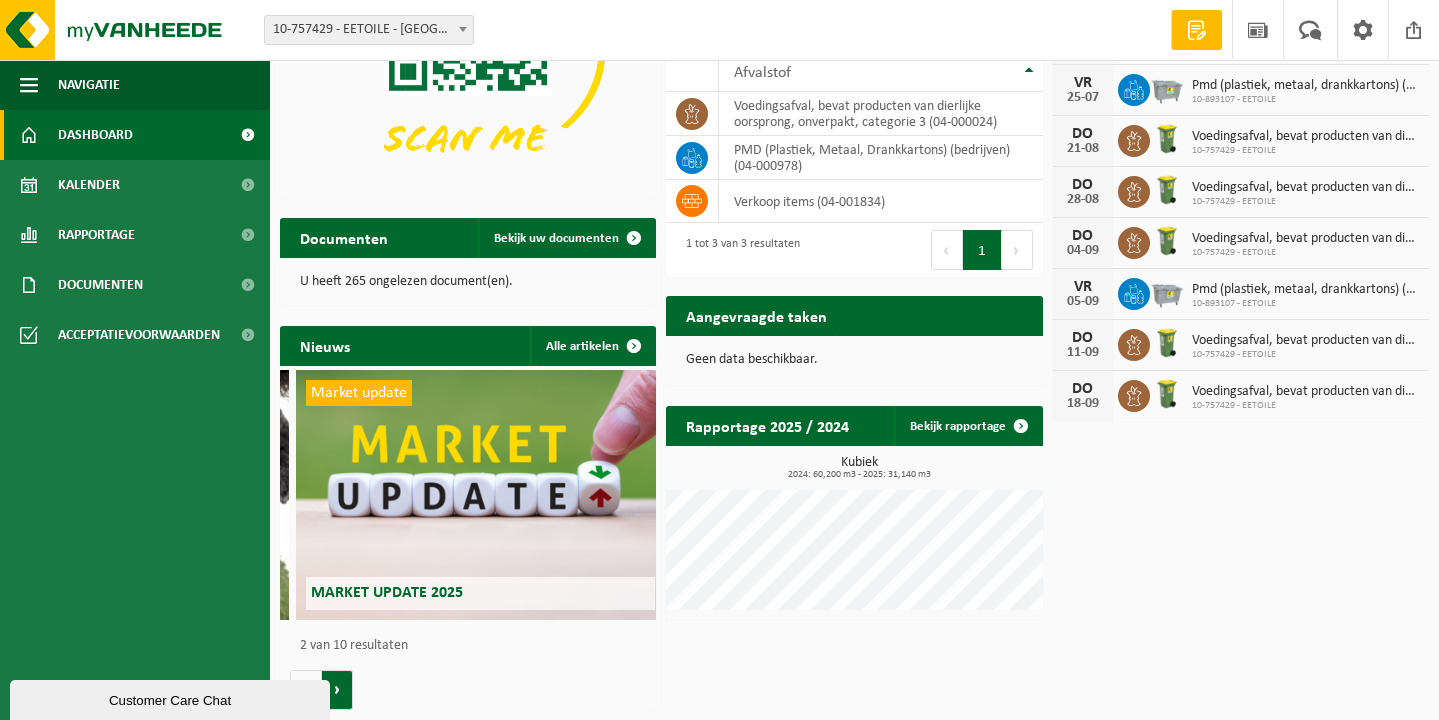 scroll, scrollTop: 0, scrollLeft: 376, axis: horizontal 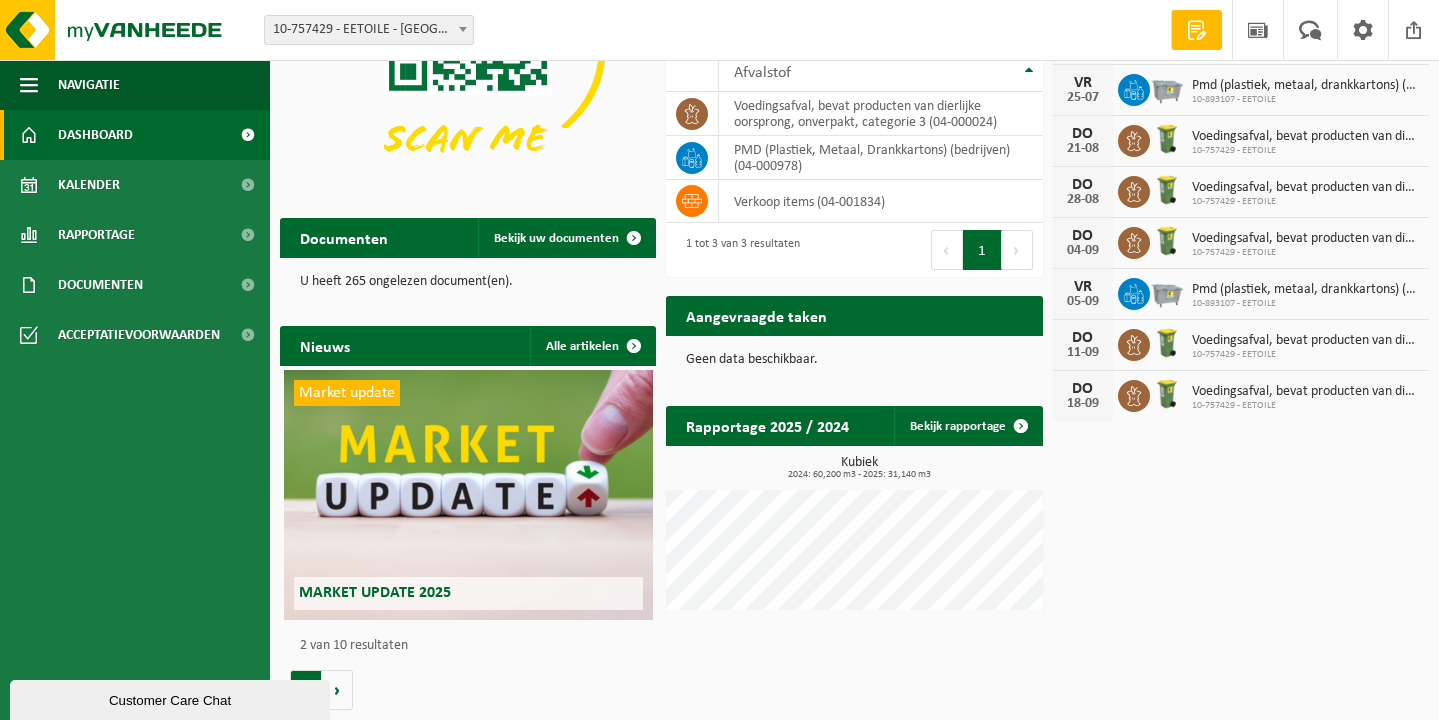click on "Vorige" at bounding box center (306, 690) 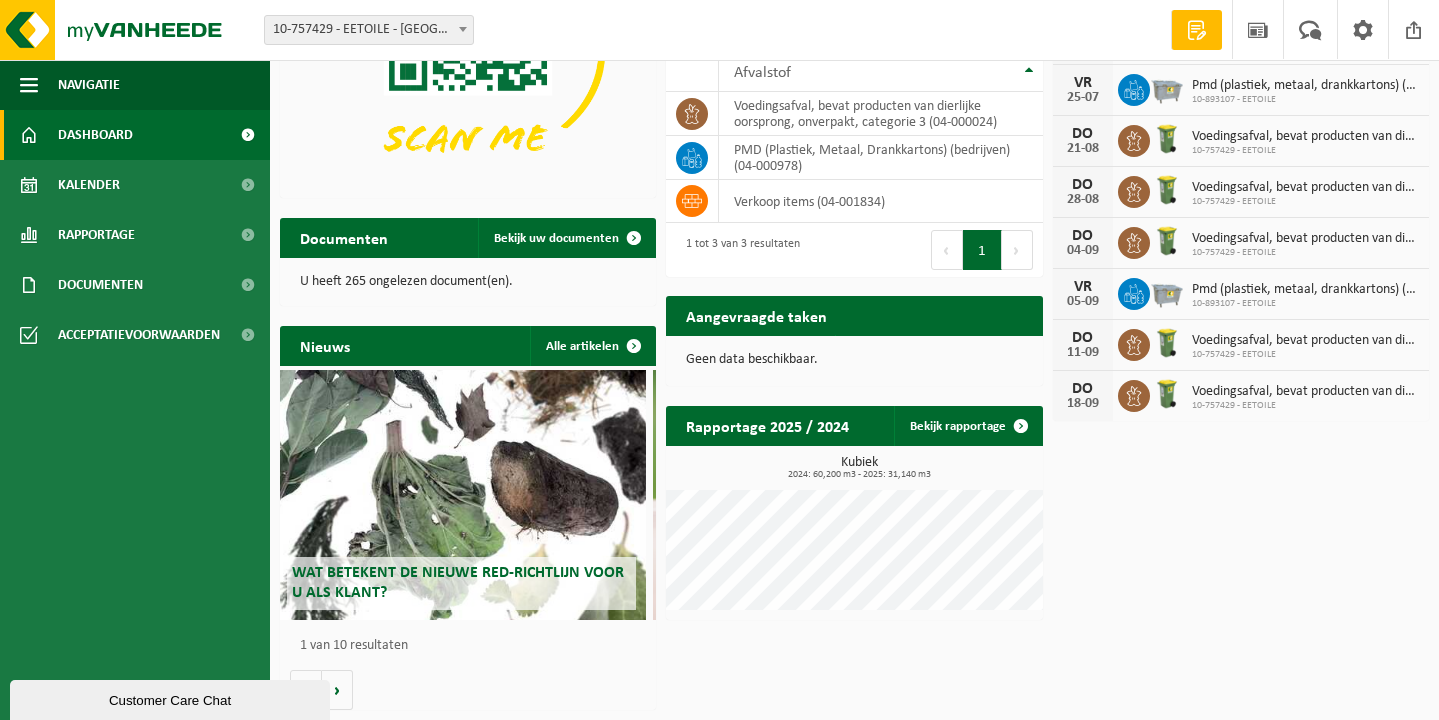 scroll, scrollTop: 0, scrollLeft: 0, axis: both 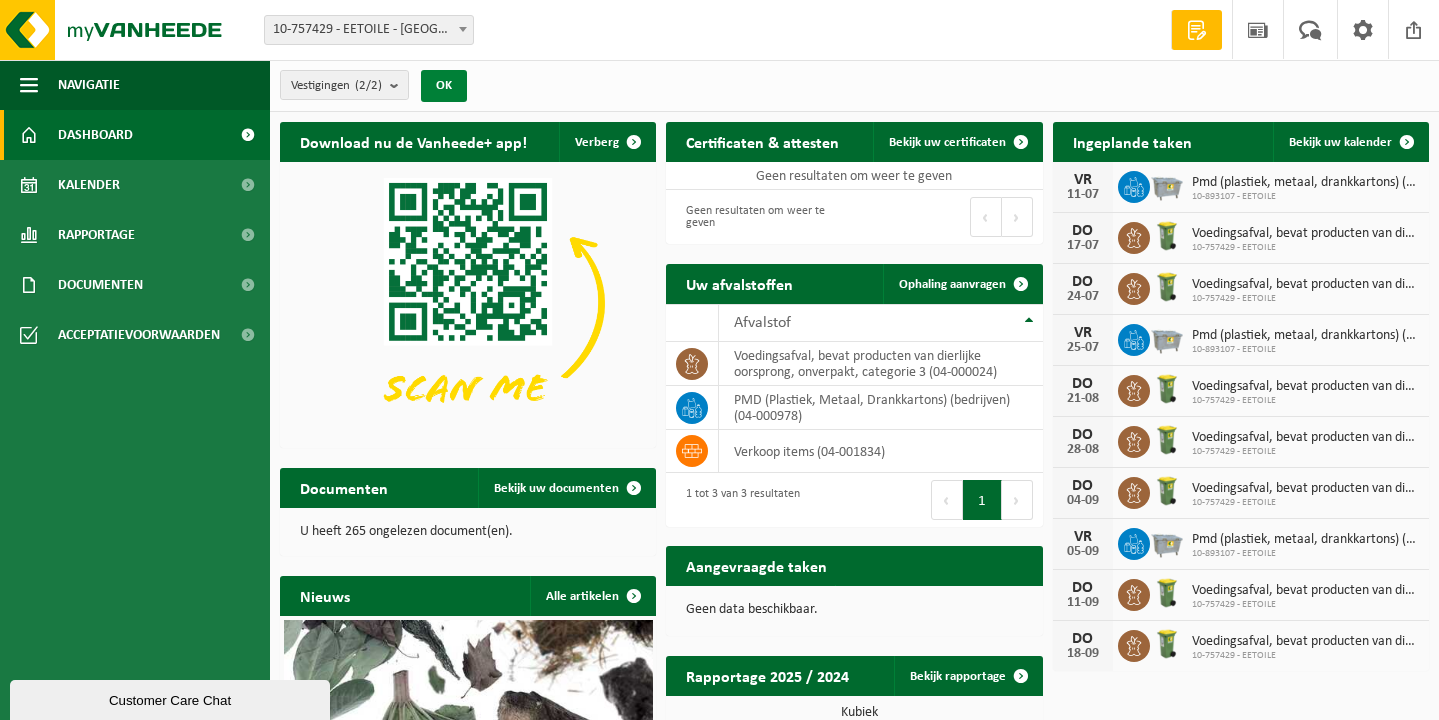 click on "OK" at bounding box center (444, 86) 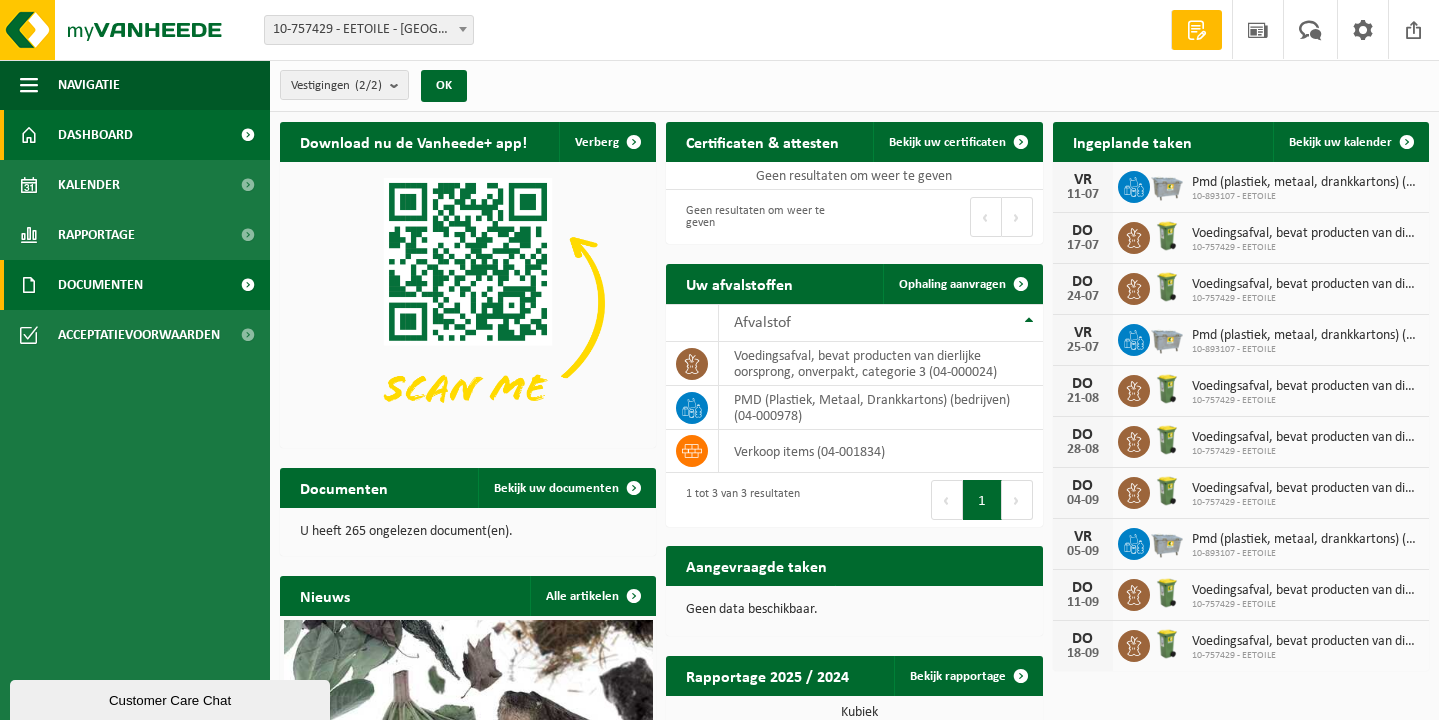 scroll, scrollTop: 0, scrollLeft: 0, axis: both 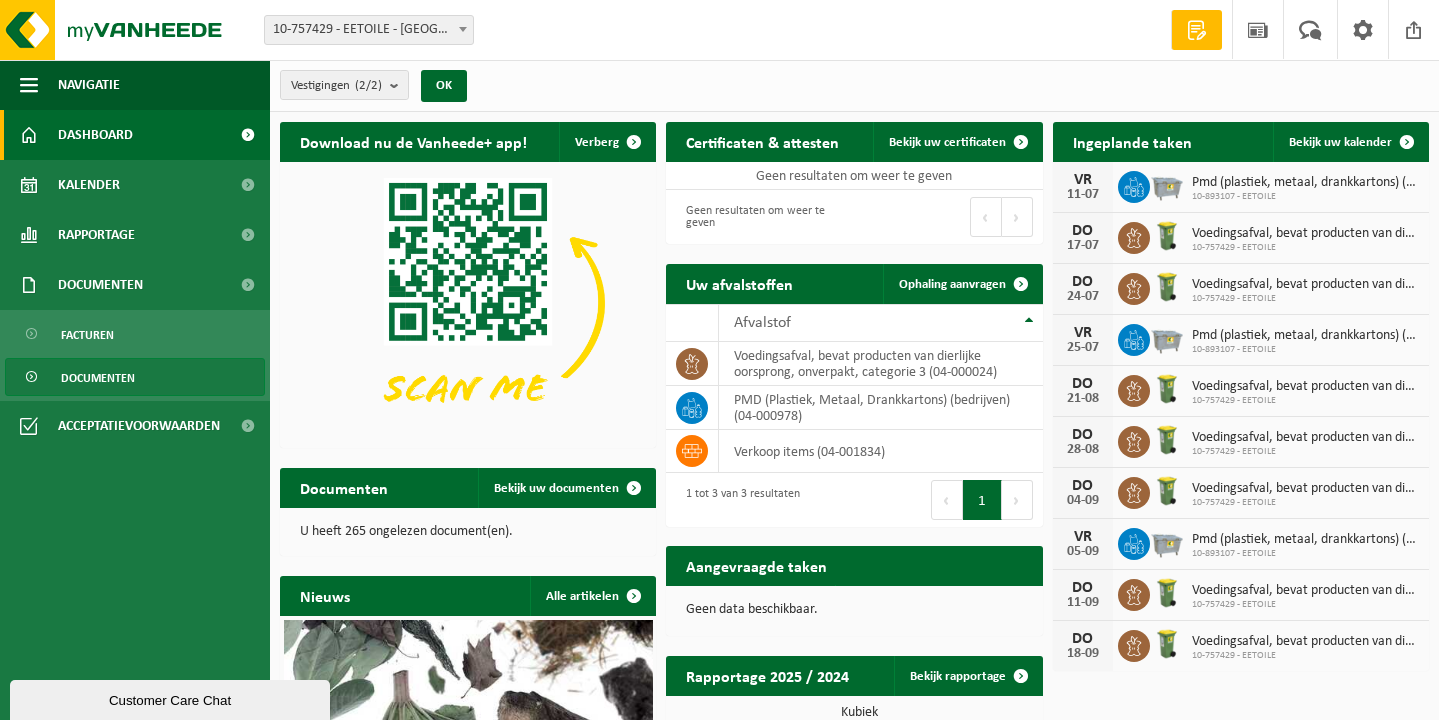 click on "Documenten" at bounding box center (98, 378) 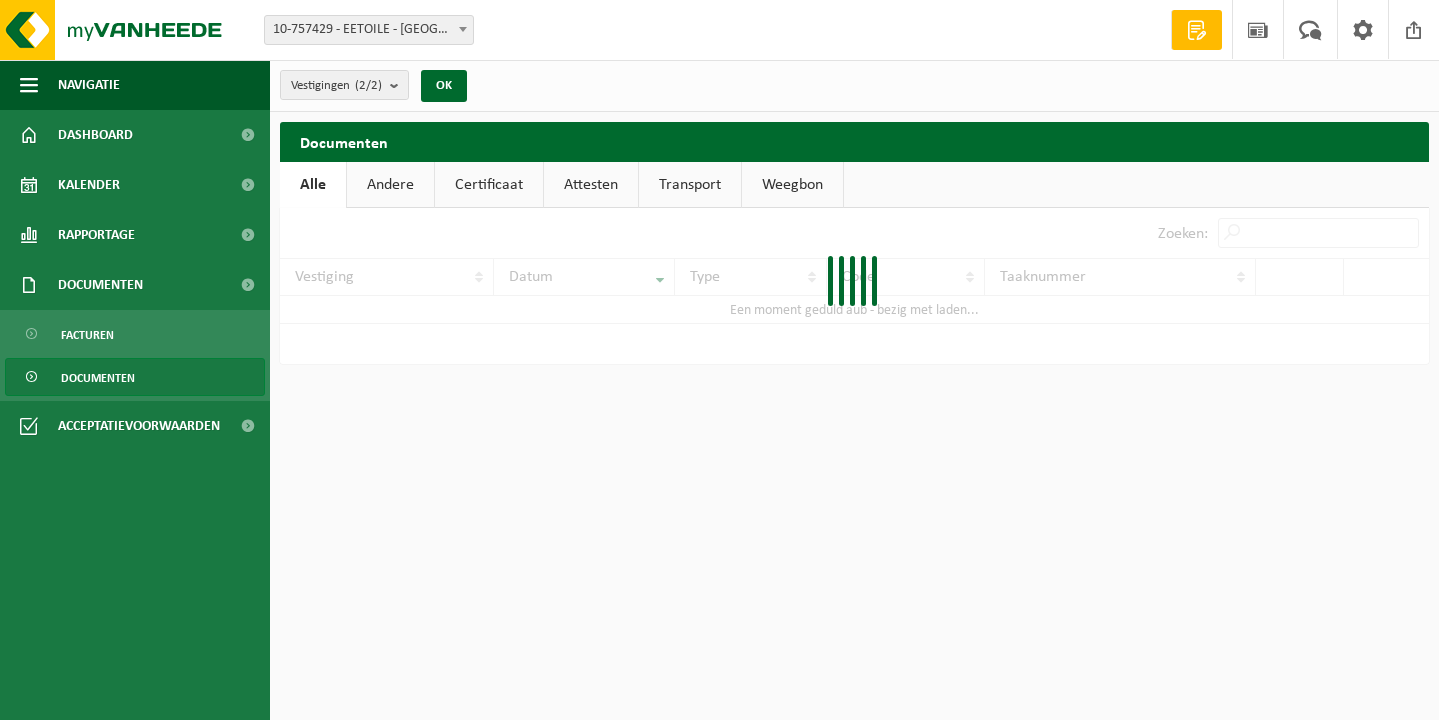 scroll, scrollTop: 0, scrollLeft: 0, axis: both 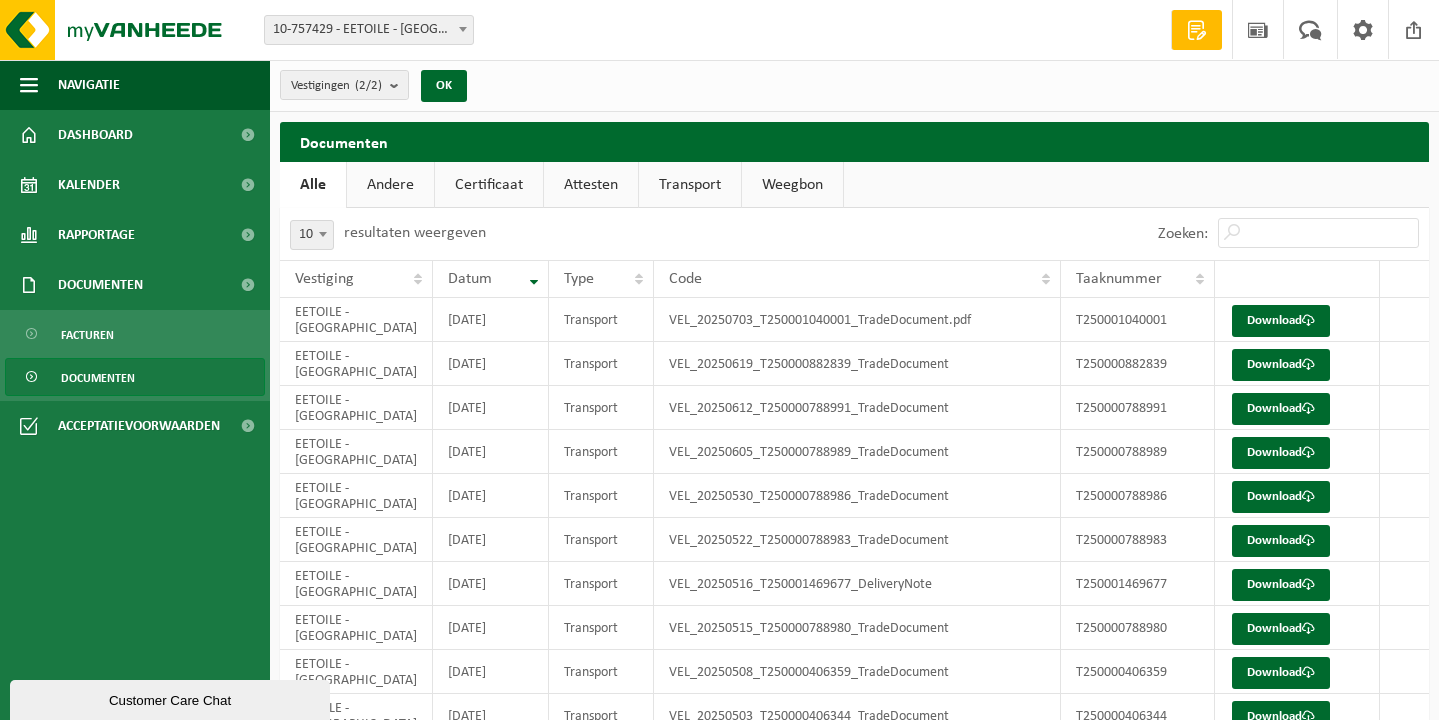 click on "Certificaat" at bounding box center [489, 185] 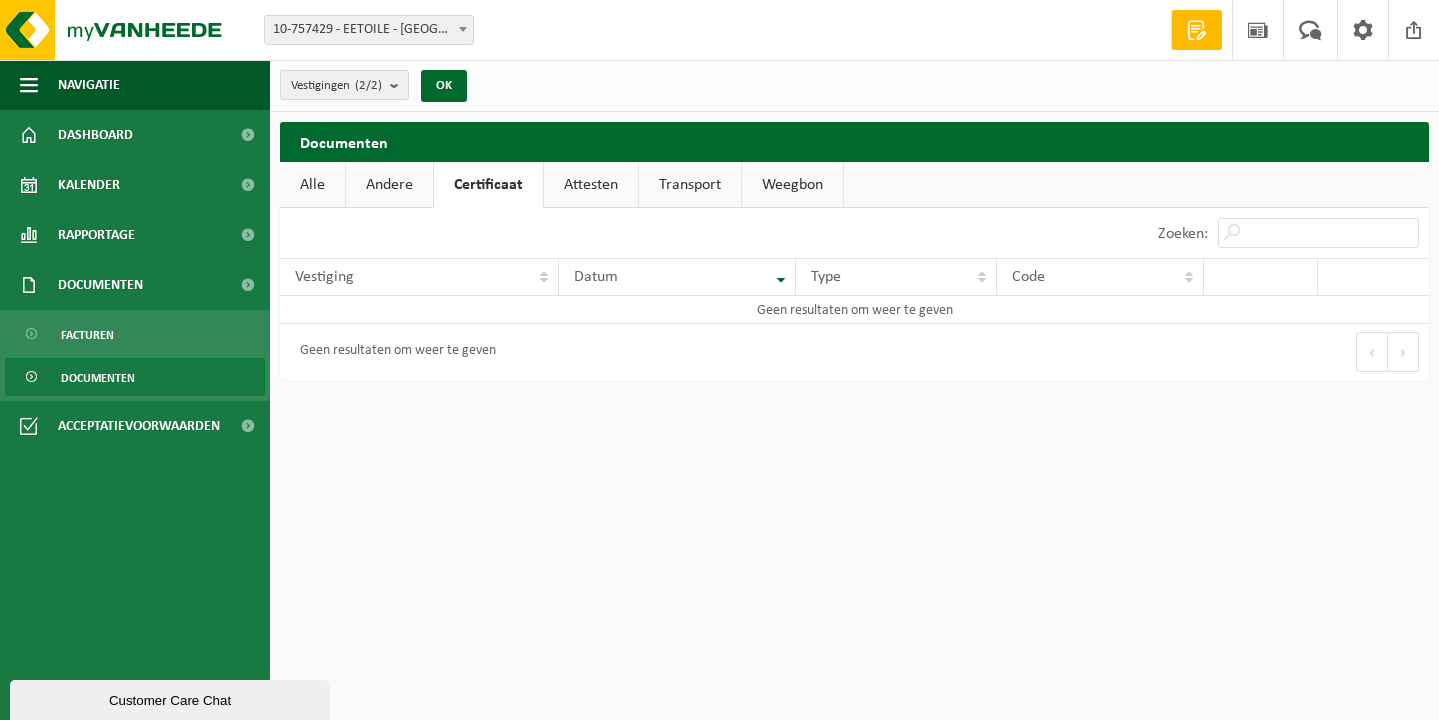 click on "Attesten" at bounding box center [591, 185] 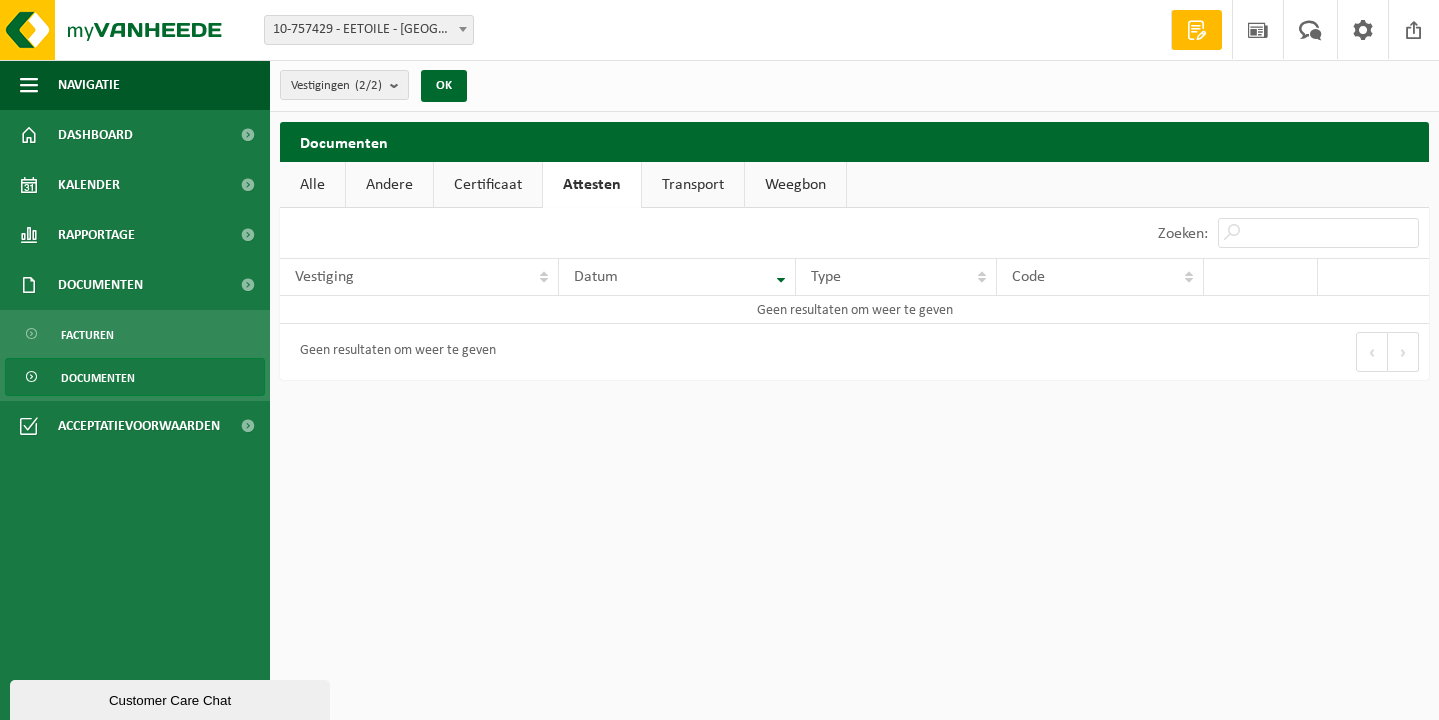 click on "Transport" at bounding box center (693, 185) 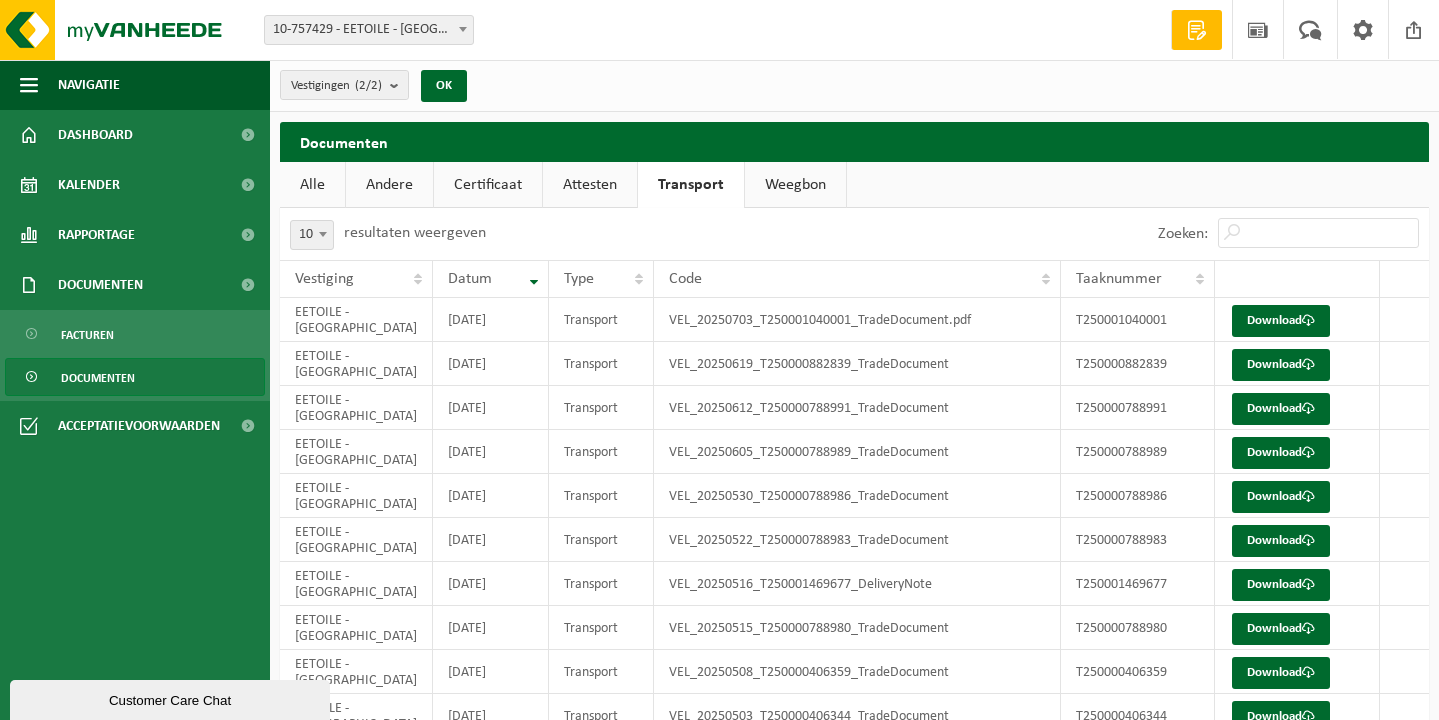 click on "Weegbon" at bounding box center [795, 185] 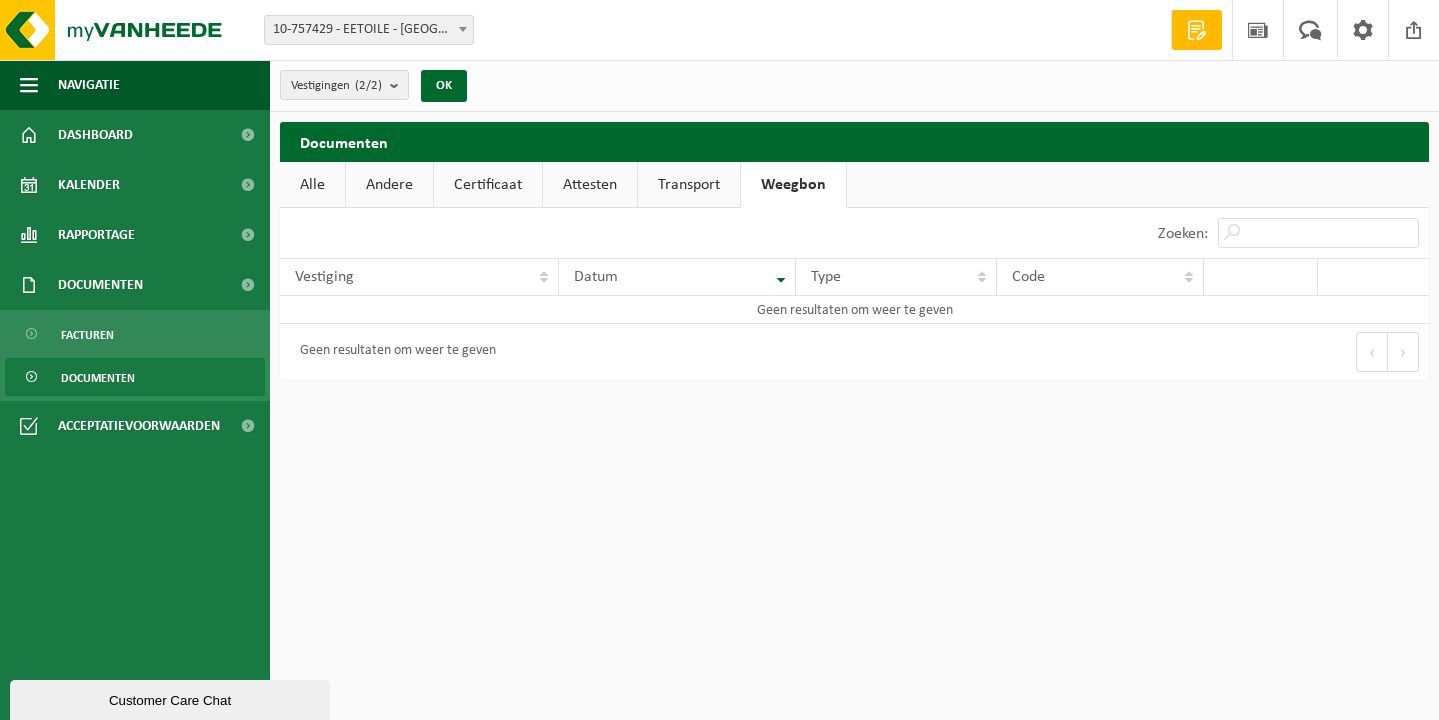 click on "Customer Care Chat" at bounding box center [170, 700] 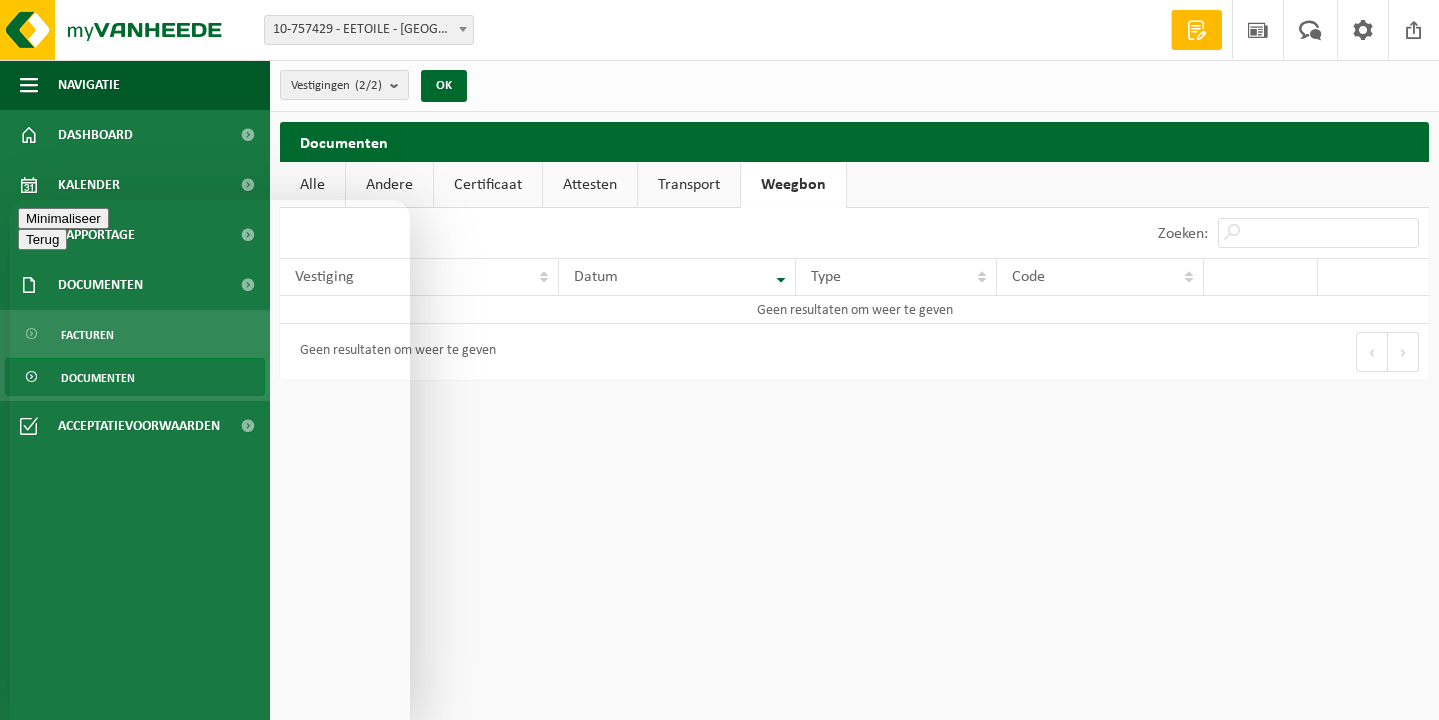 click on "Nieuw gesprek   We typically reply in a few minutes" at bounding box center (210, 846) 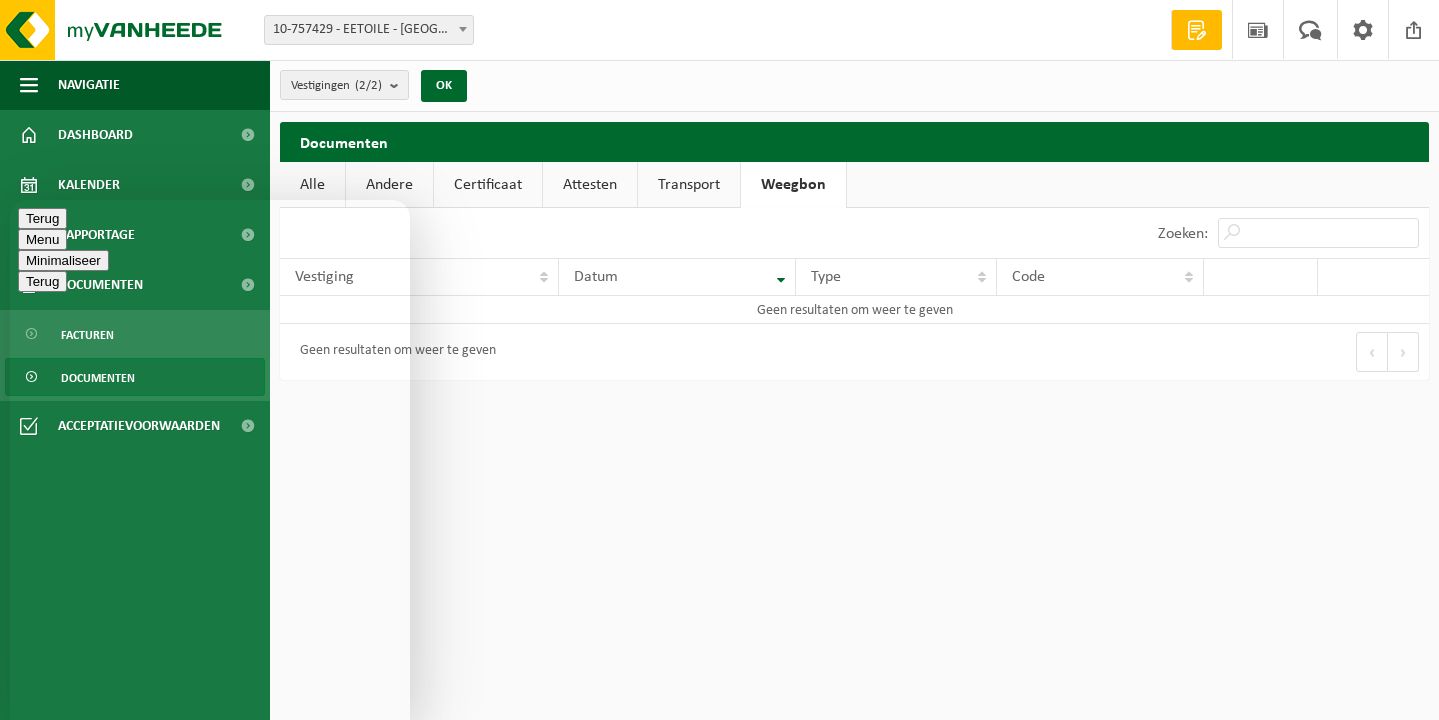 click at bounding box center [10, 200] 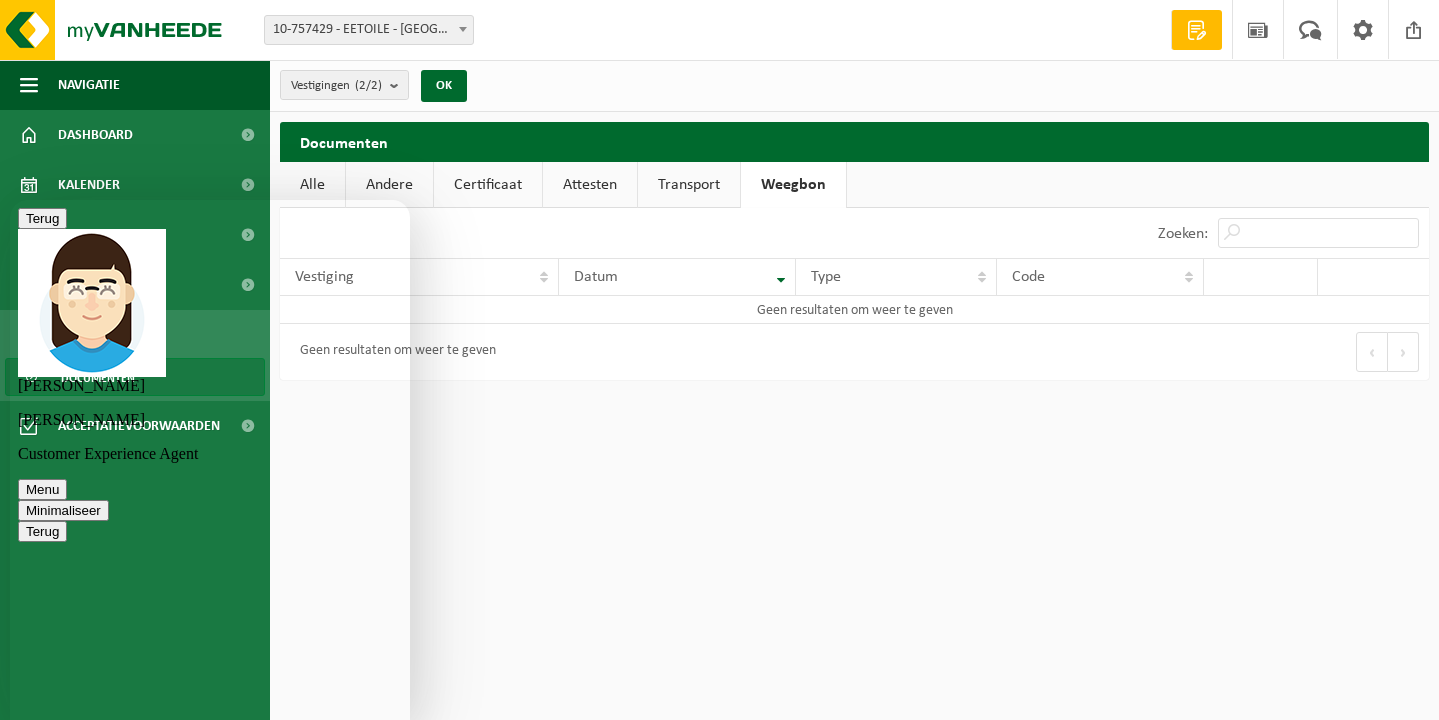 scroll, scrollTop: 155, scrollLeft: 0, axis: vertical 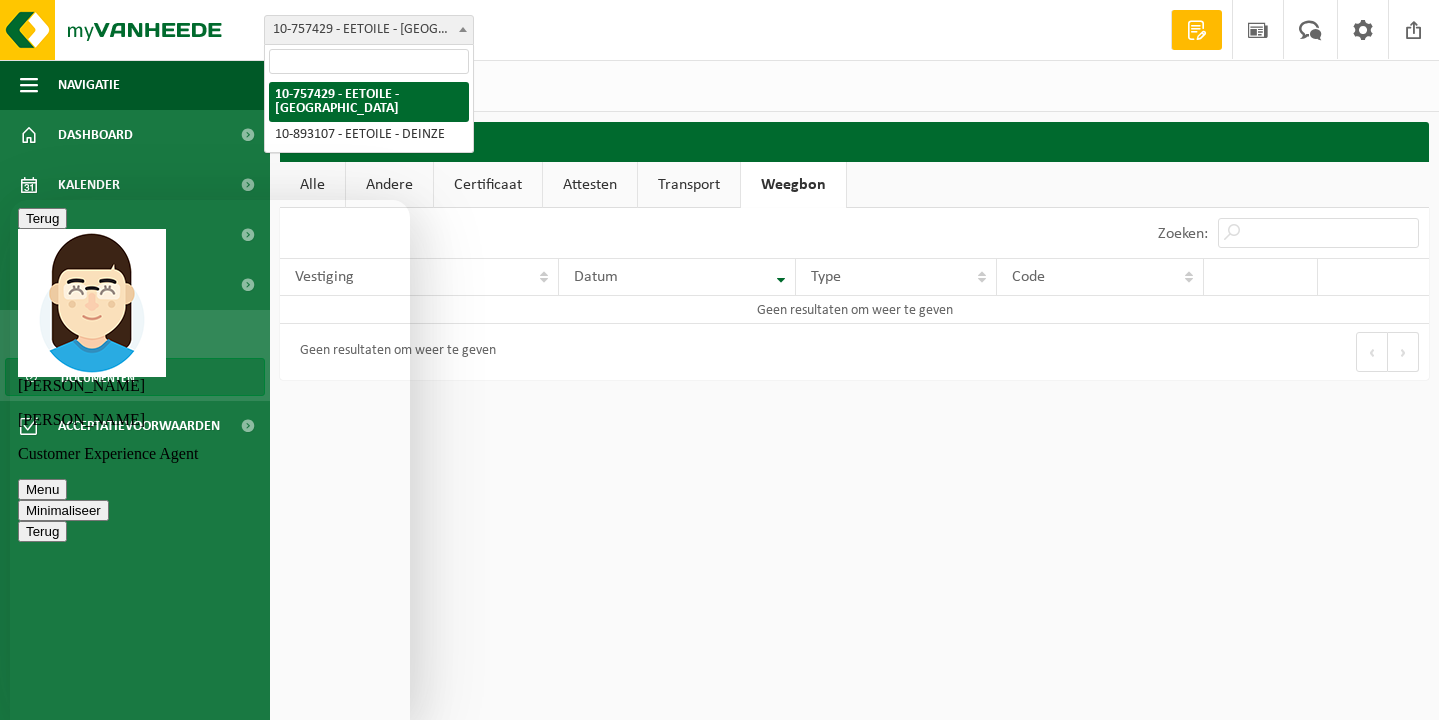 click on "10-757429 - EETOILE - [GEOGRAPHIC_DATA]" at bounding box center (369, 30) 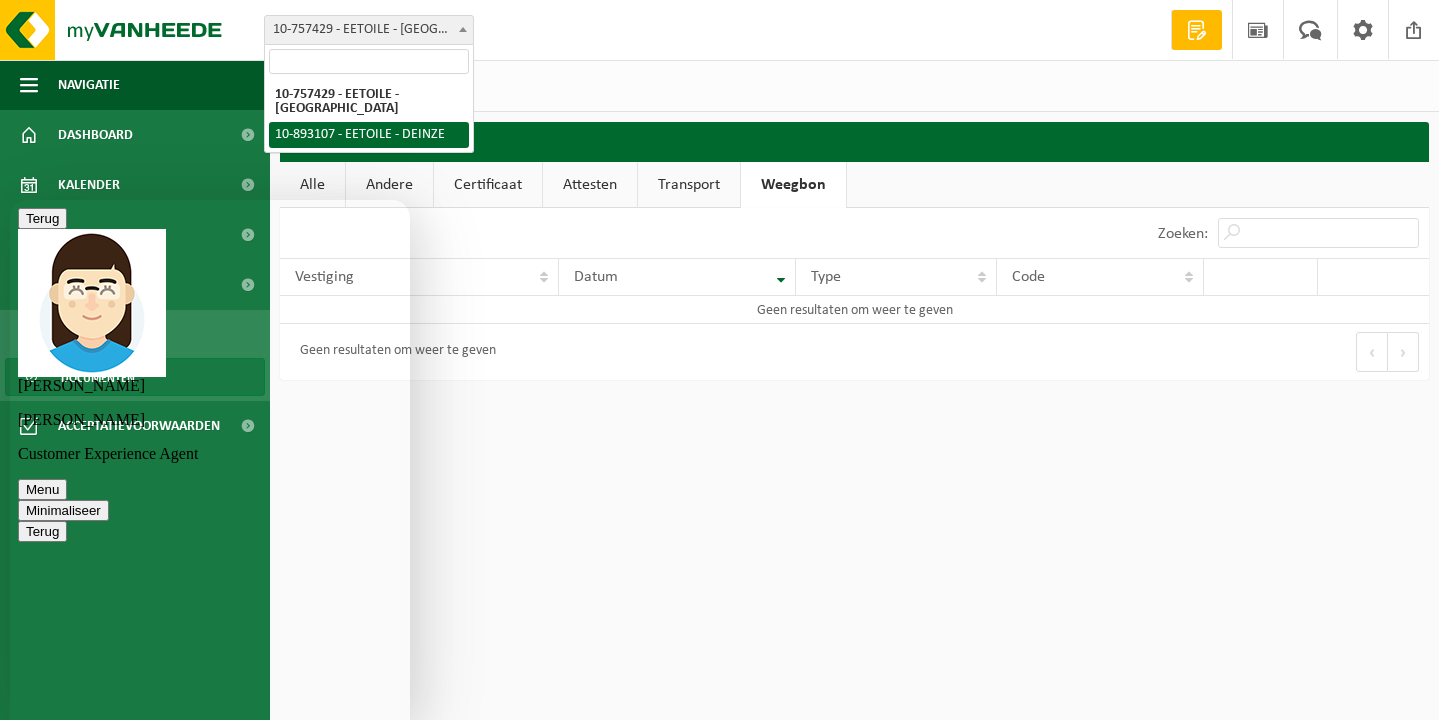select on "115667" 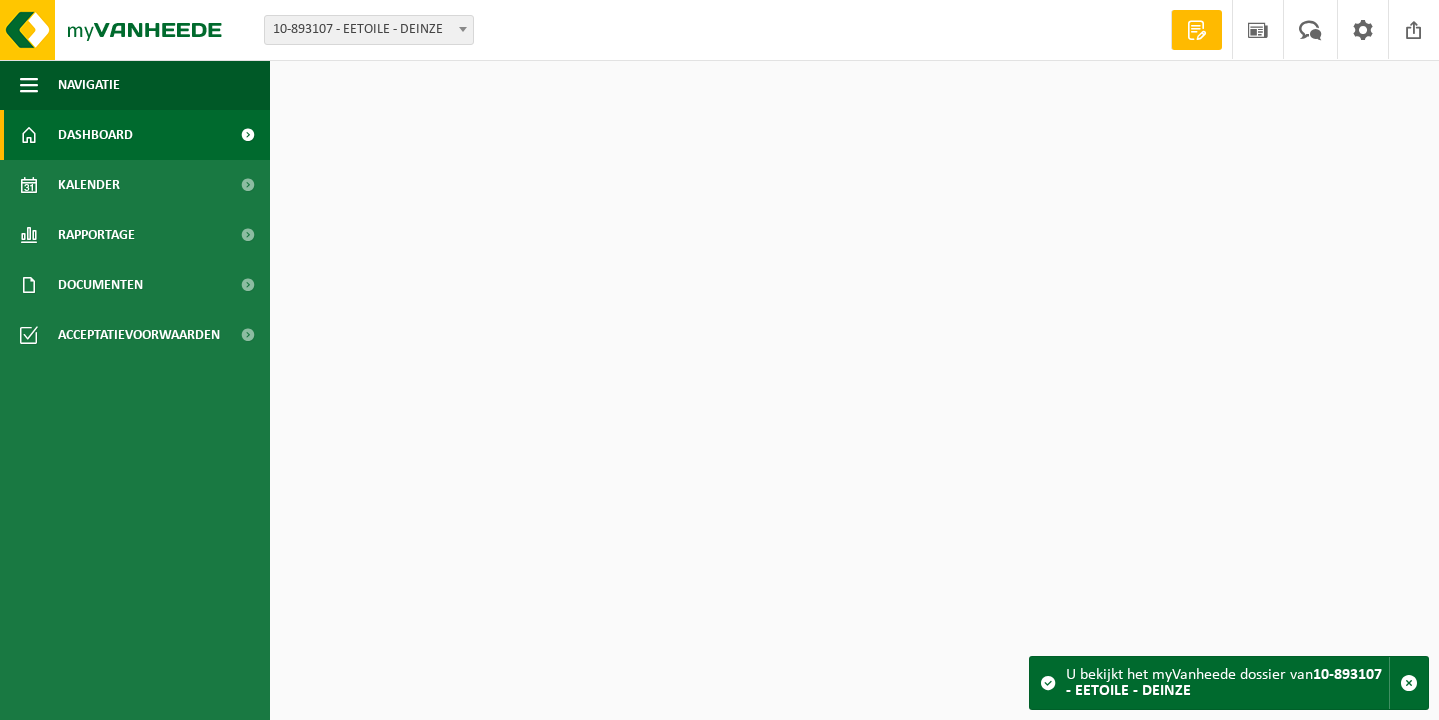 scroll, scrollTop: 0, scrollLeft: 0, axis: both 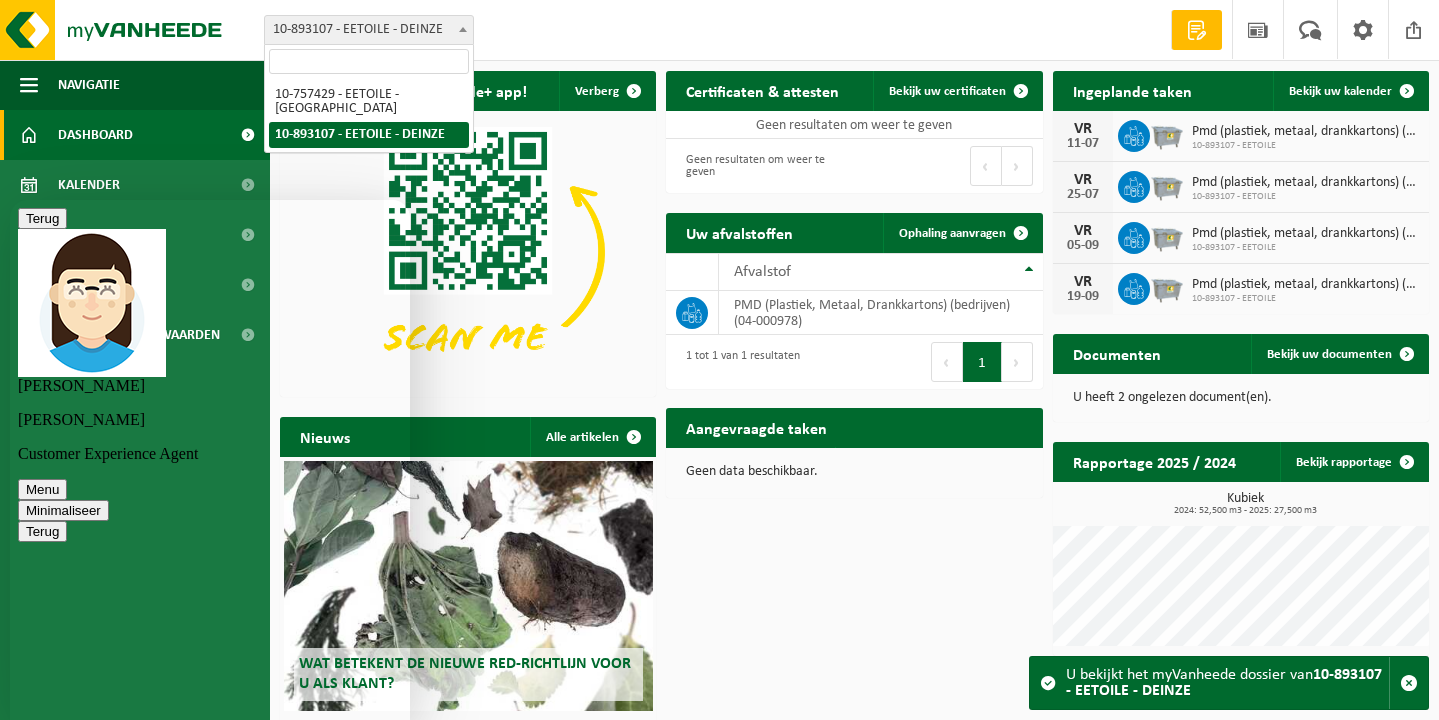 click at bounding box center [463, 29] 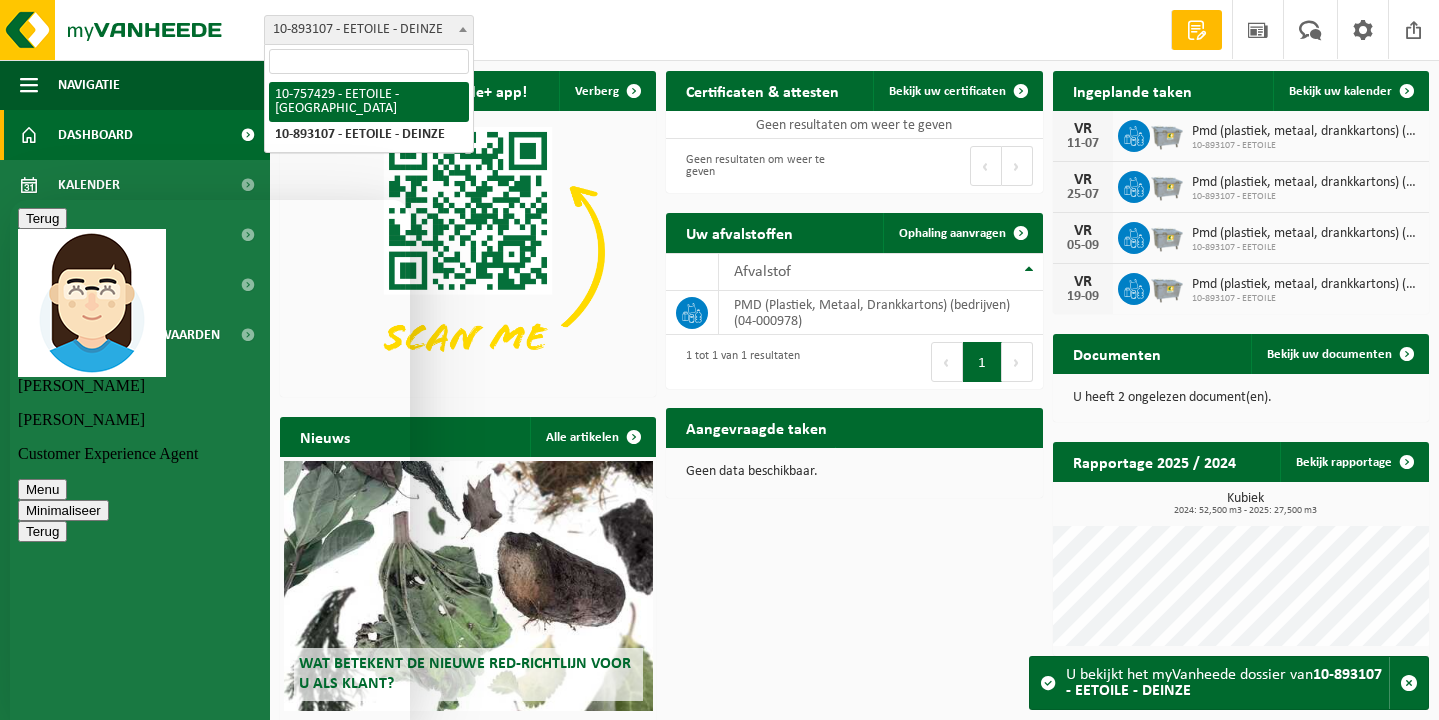 select on "20850" 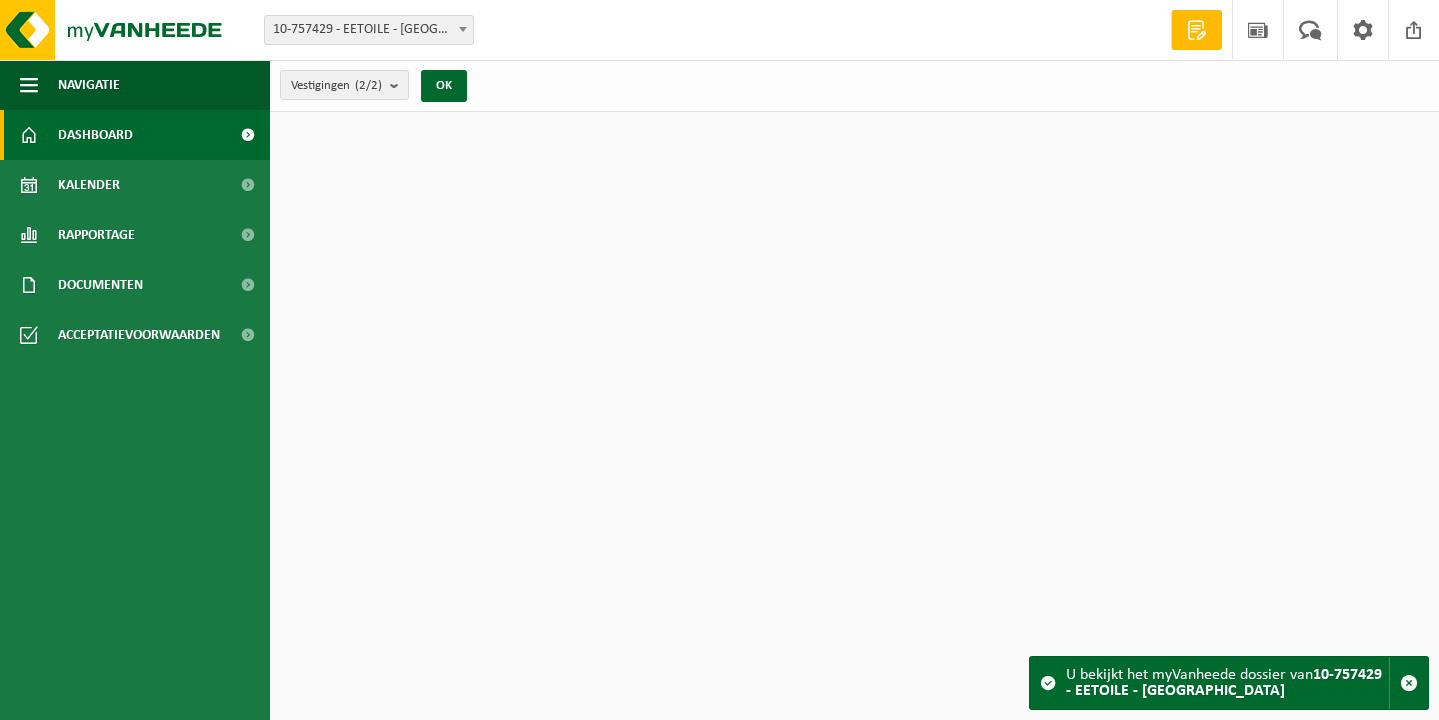 scroll, scrollTop: 0, scrollLeft: 0, axis: both 